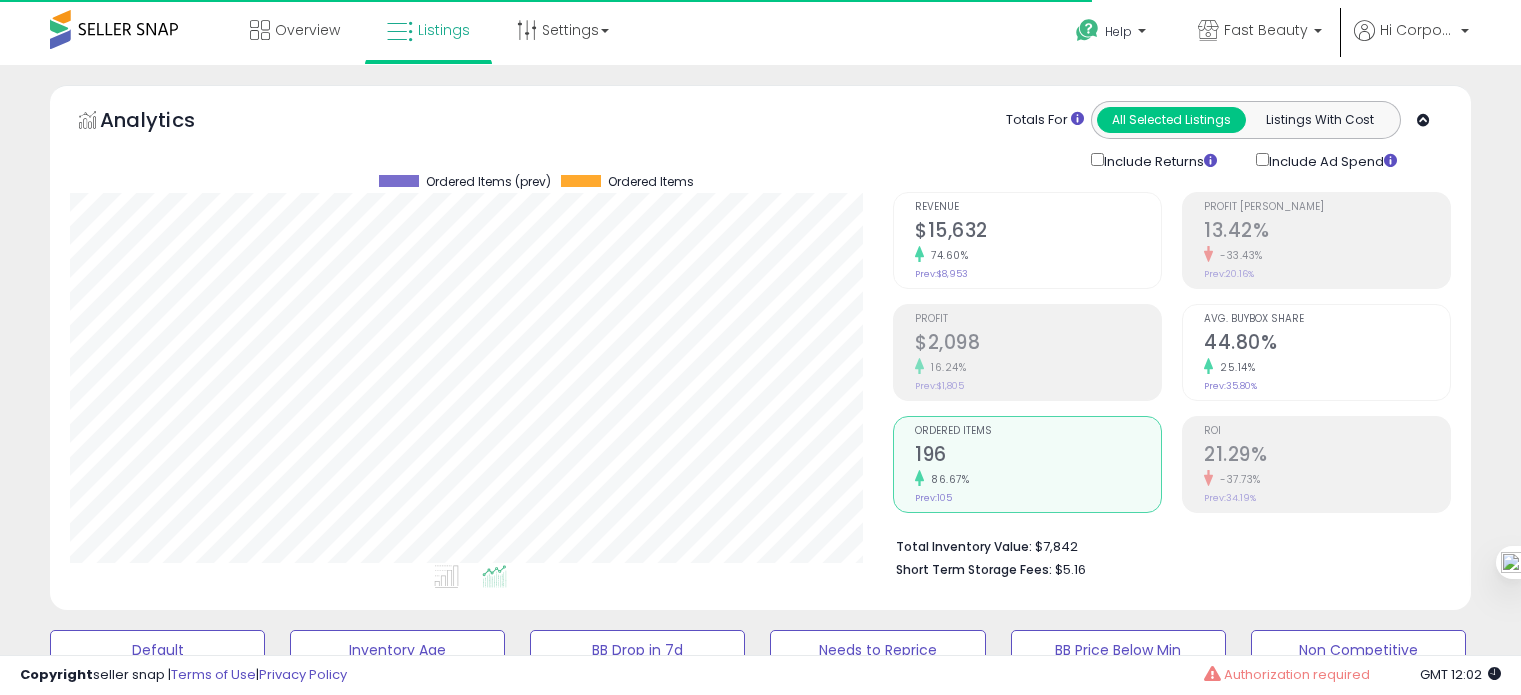 scroll, scrollTop: 0, scrollLeft: 0, axis: both 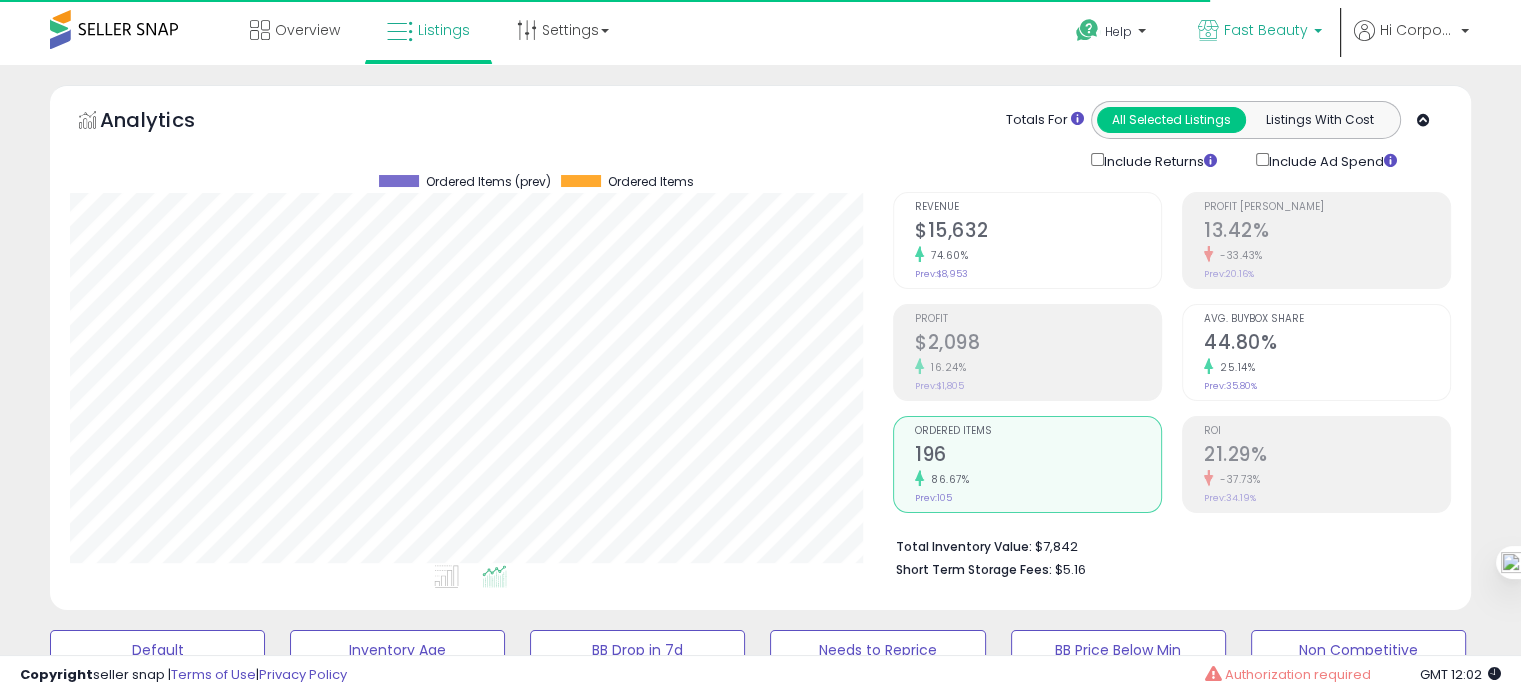 click on "Fast Beauty" at bounding box center (1266, 30) 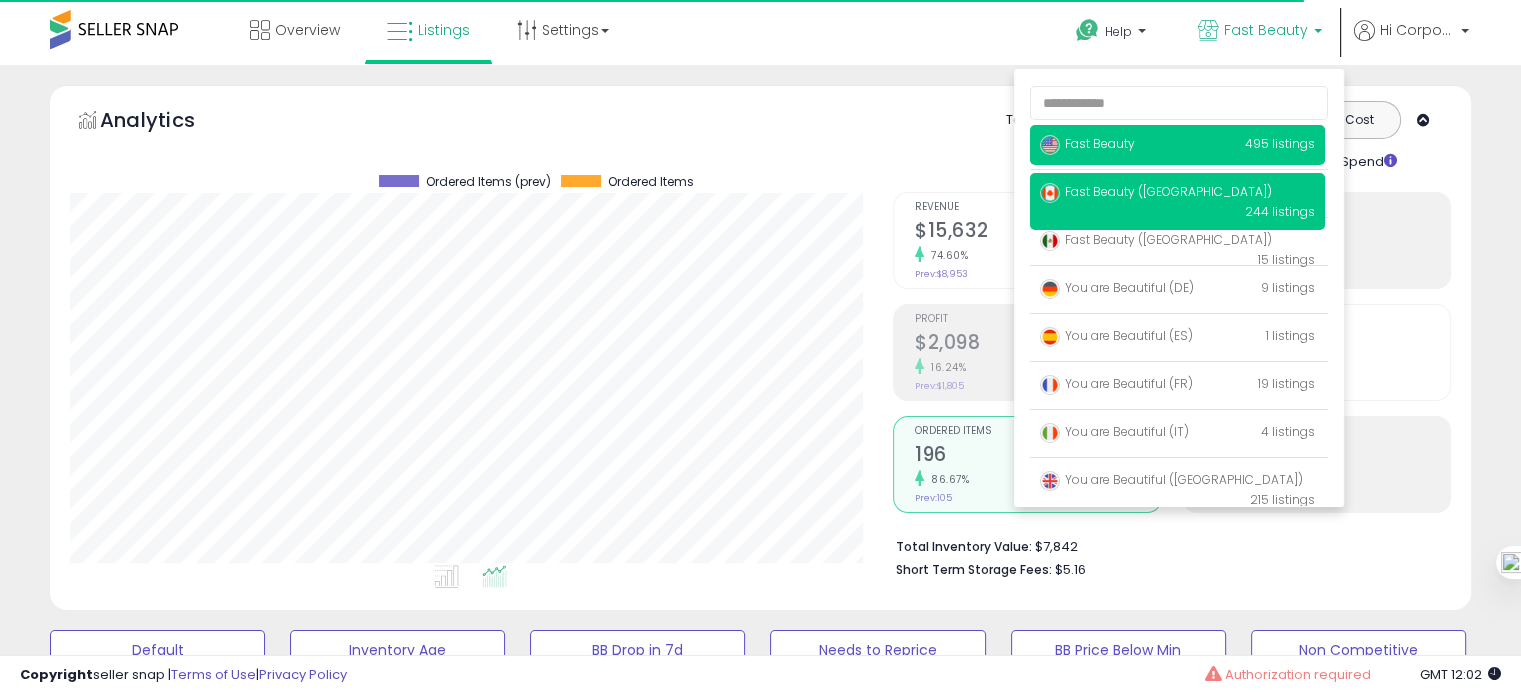 click on "Fast Beauty ([GEOGRAPHIC_DATA])" at bounding box center [1156, 191] 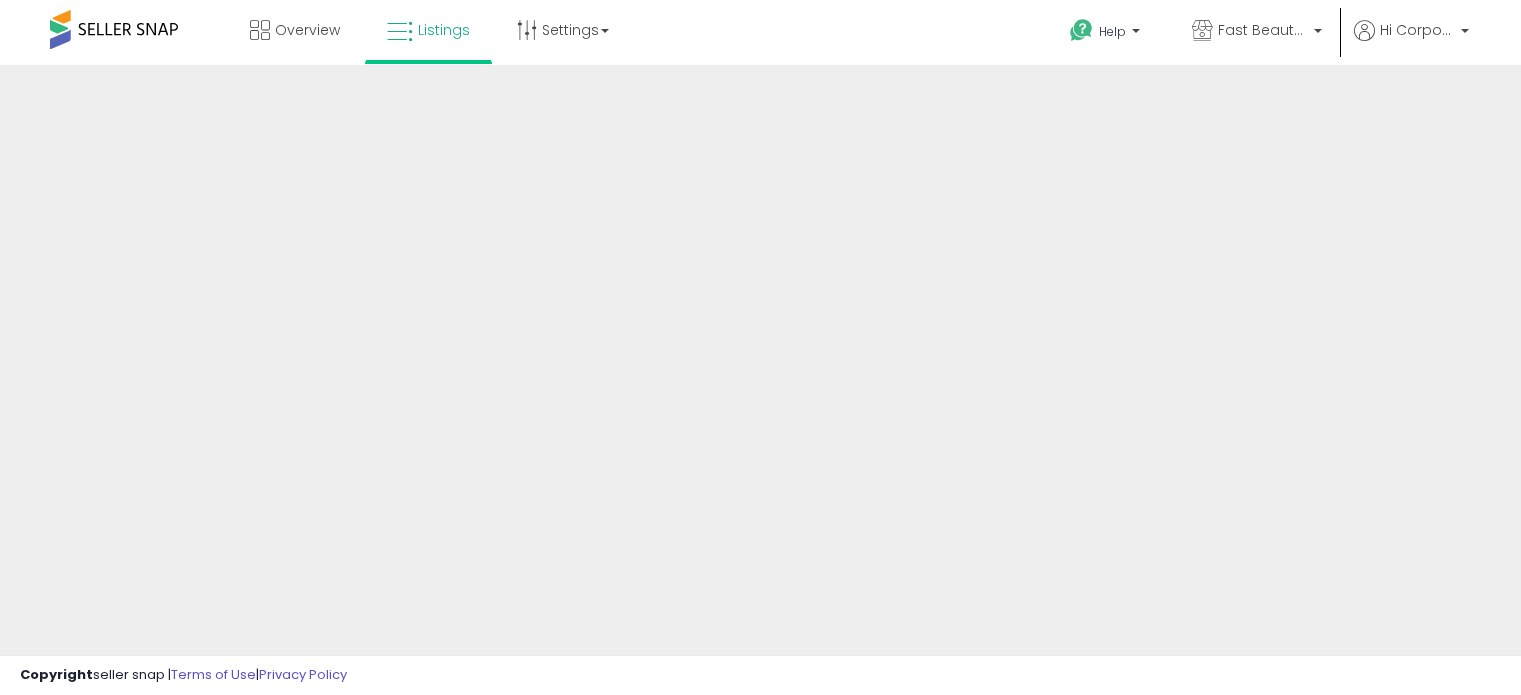 scroll, scrollTop: 0, scrollLeft: 0, axis: both 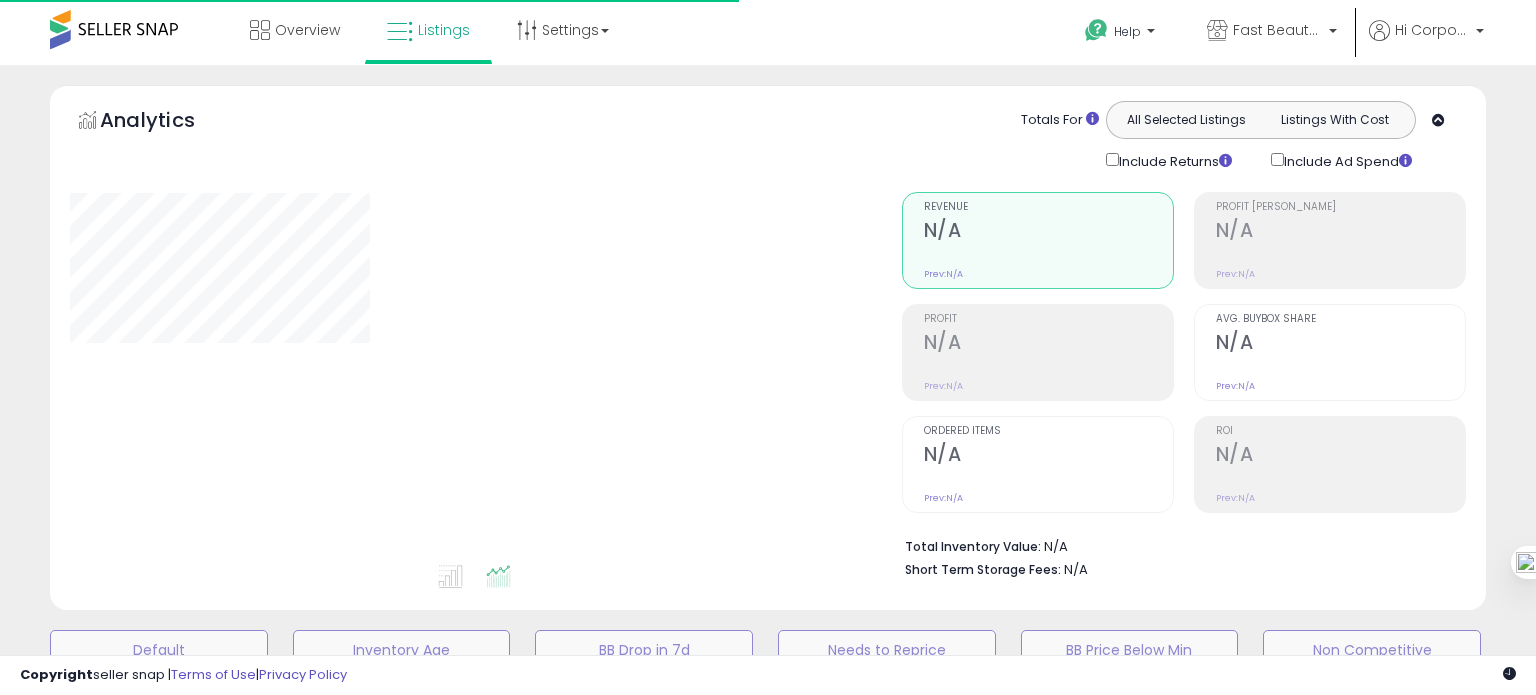 type on "**********" 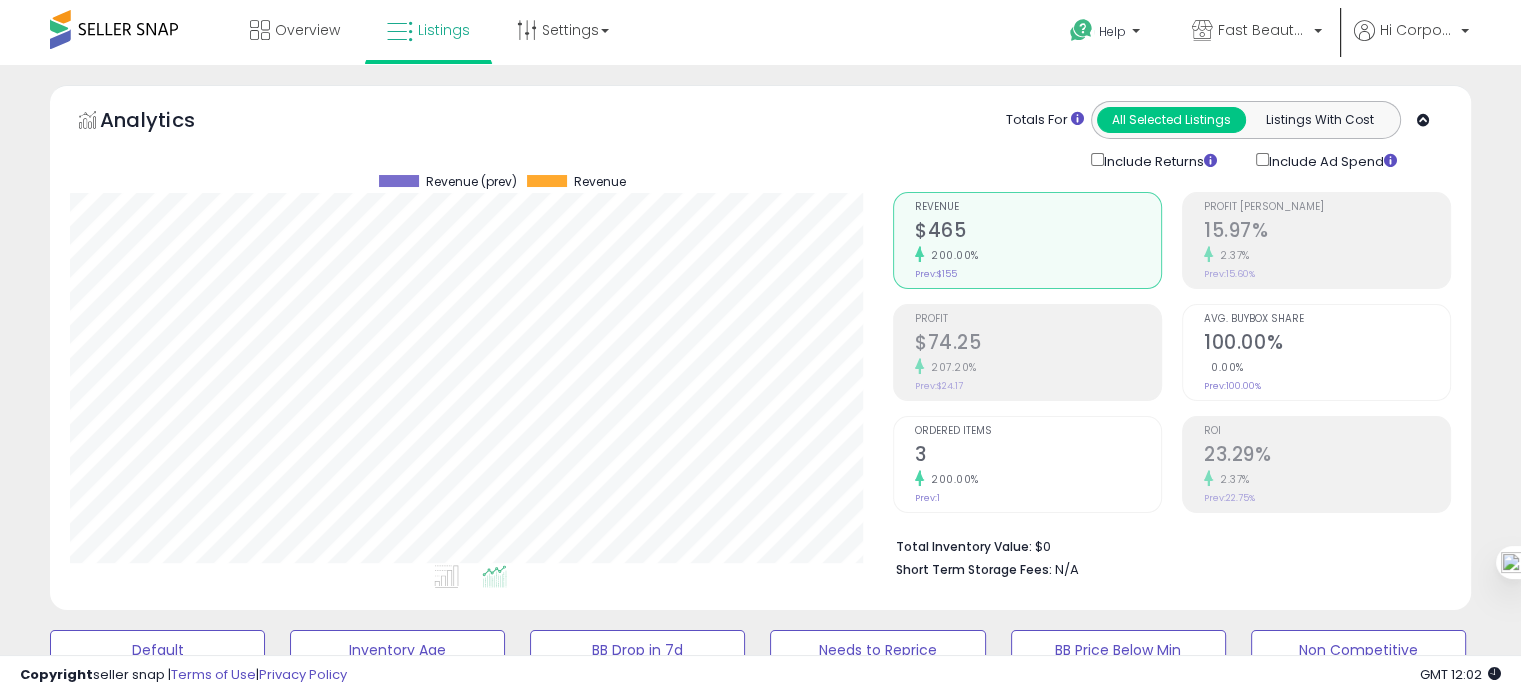 scroll, scrollTop: 999589, scrollLeft: 999176, axis: both 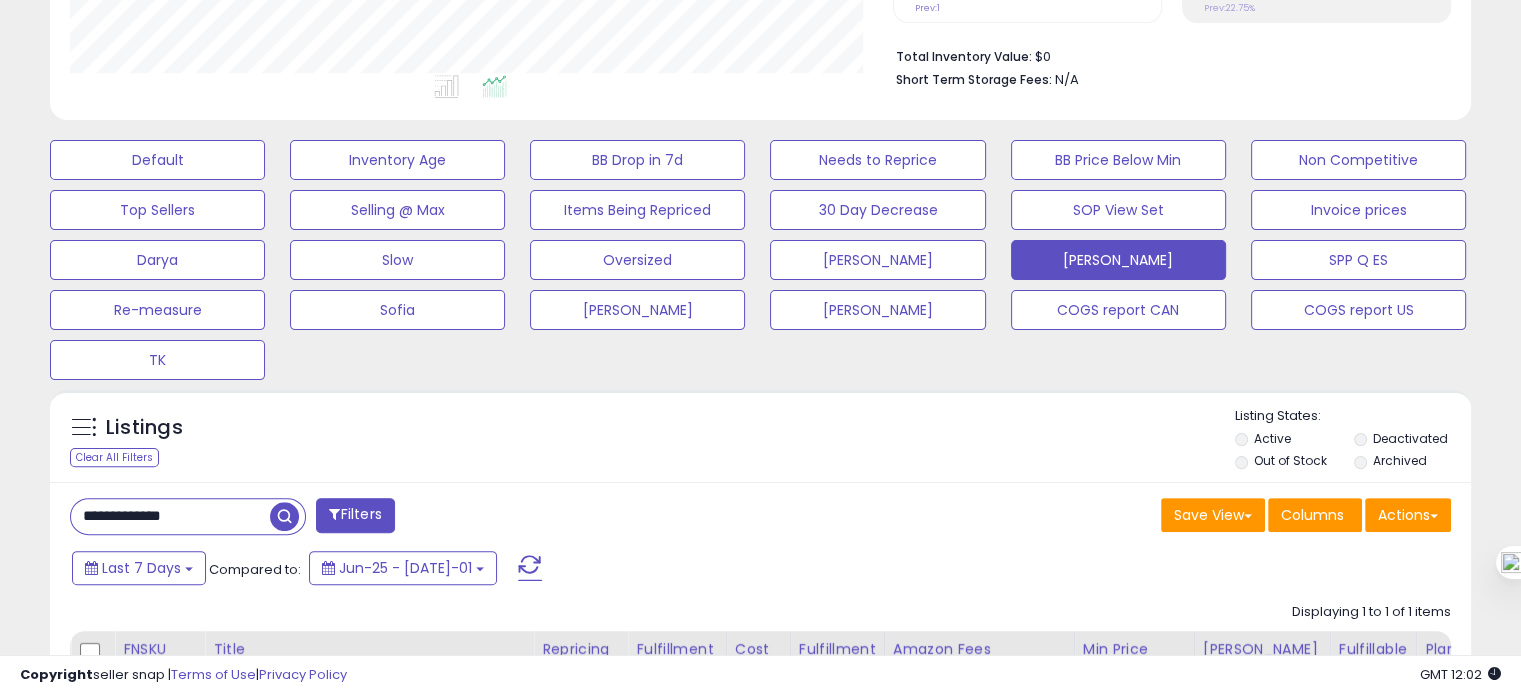 click on "**********" at bounding box center (170, 516) 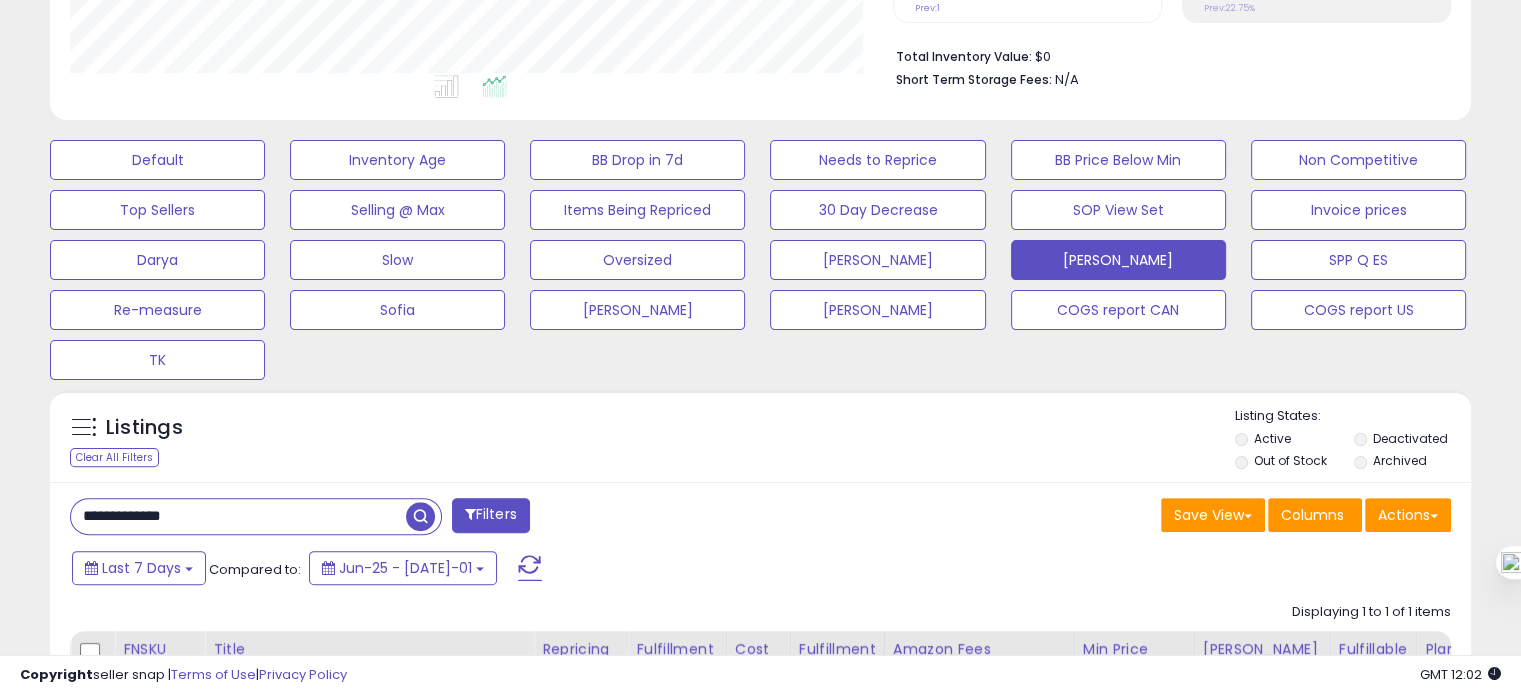 click on "**********" at bounding box center (238, 516) 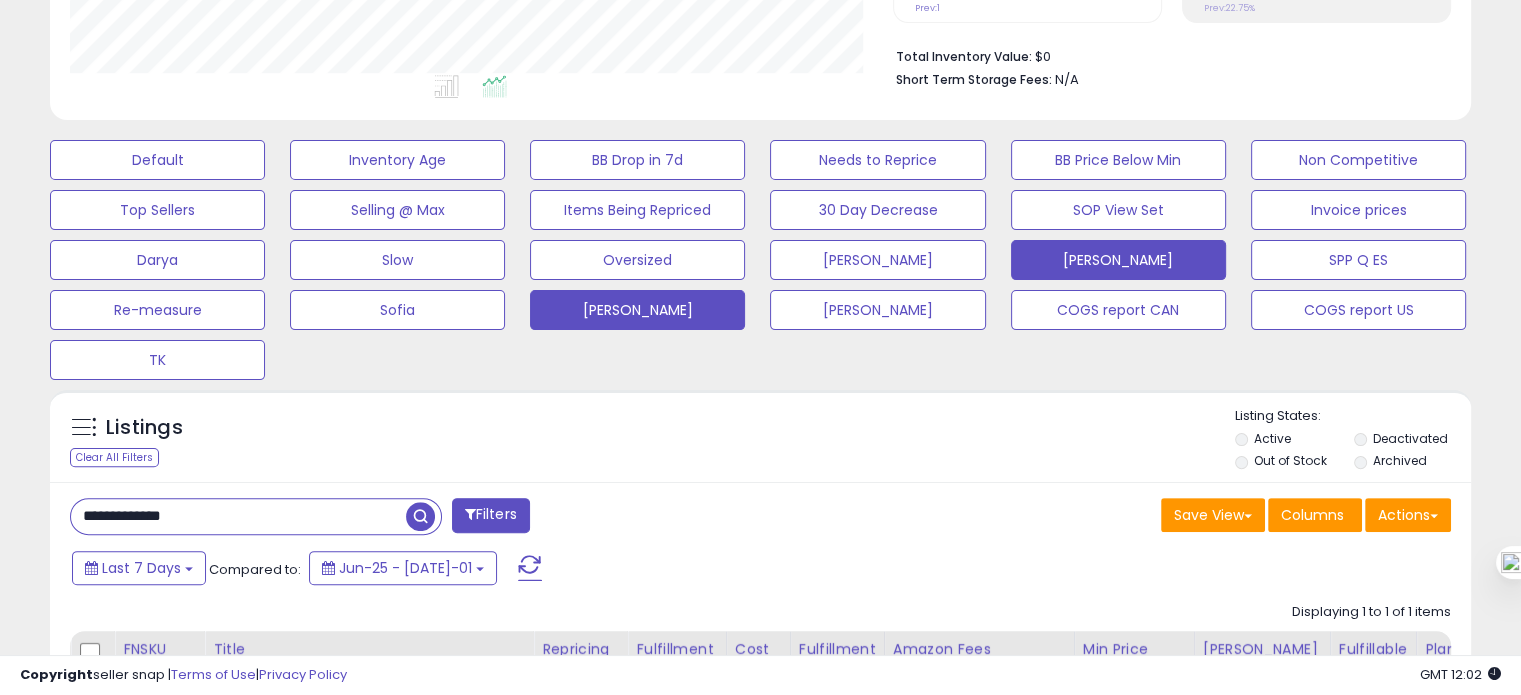 type on "**********" 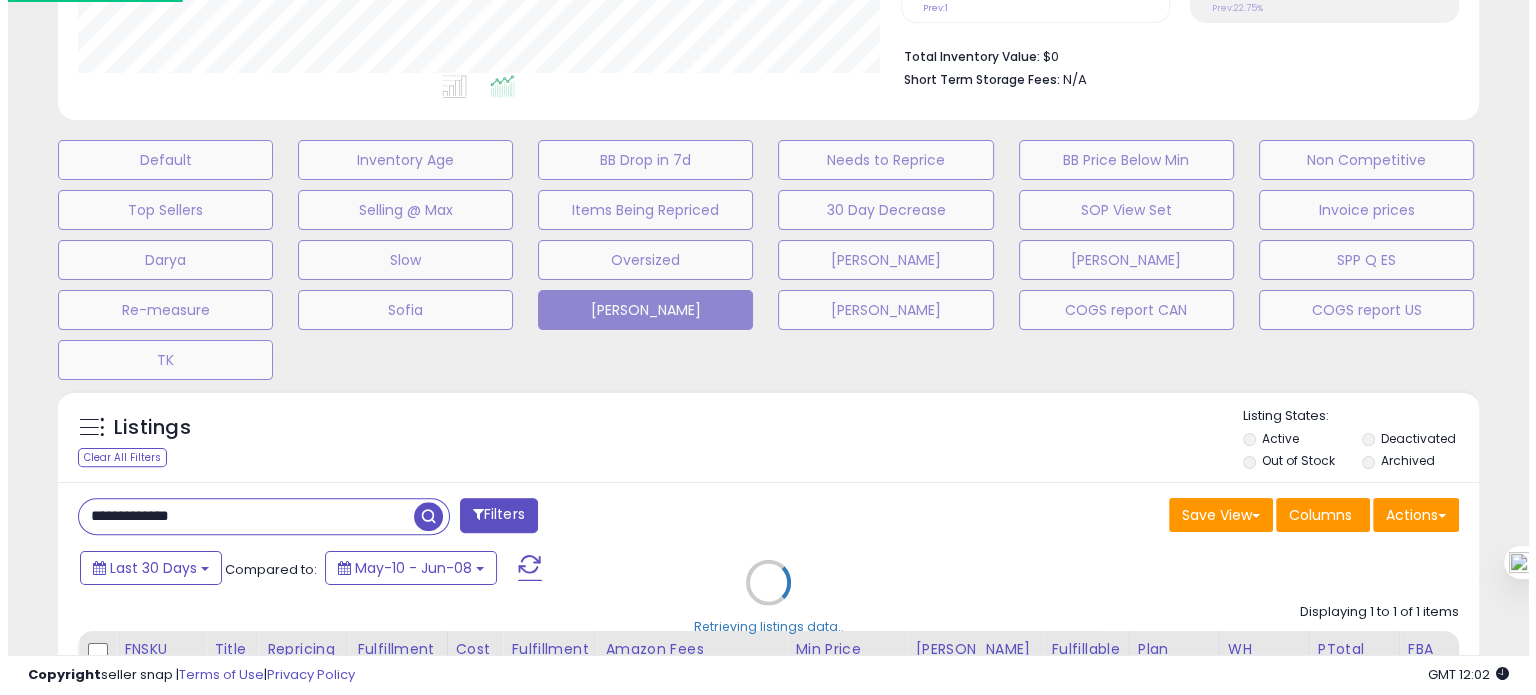 scroll, scrollTop: 999589, scrollLeft: 999168, axis: both 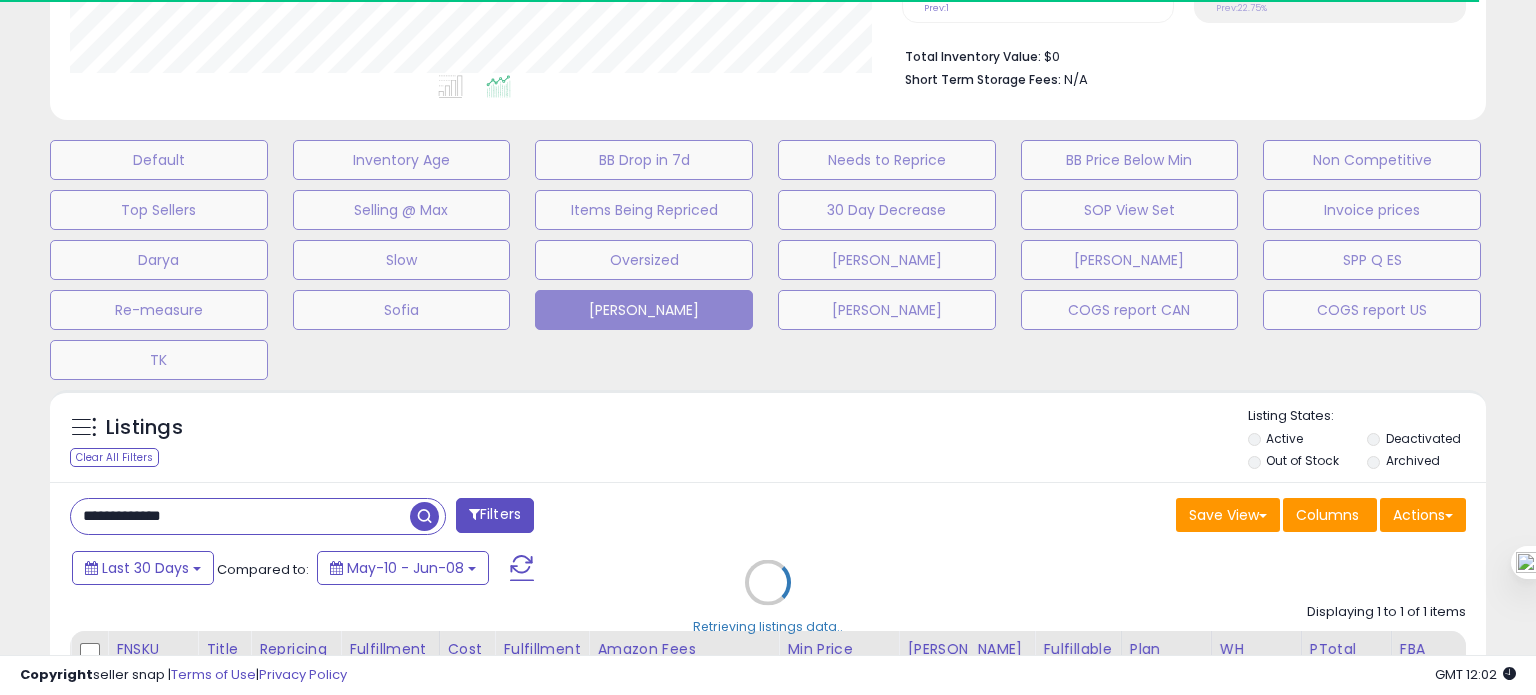 type 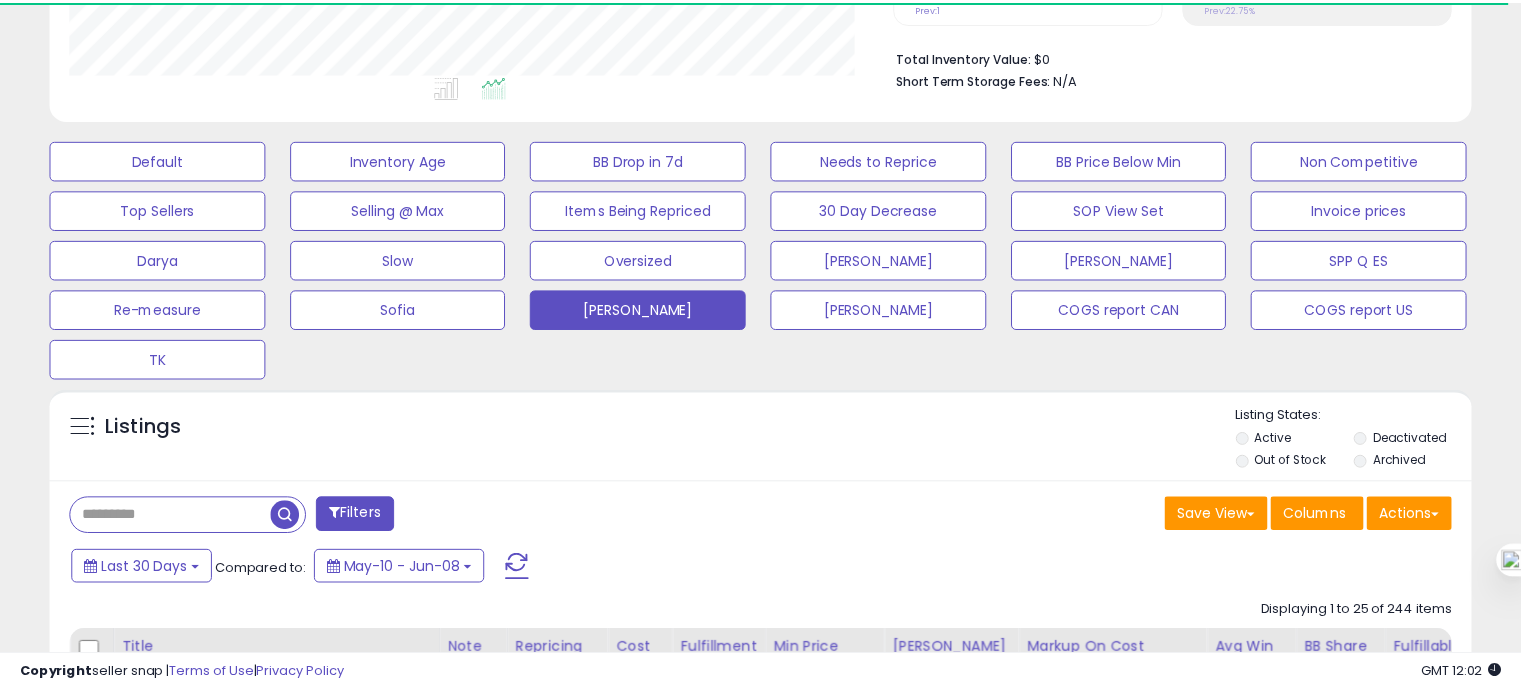 scroll, scrollTop: 695, scrollLeft: 0, axis: vertical 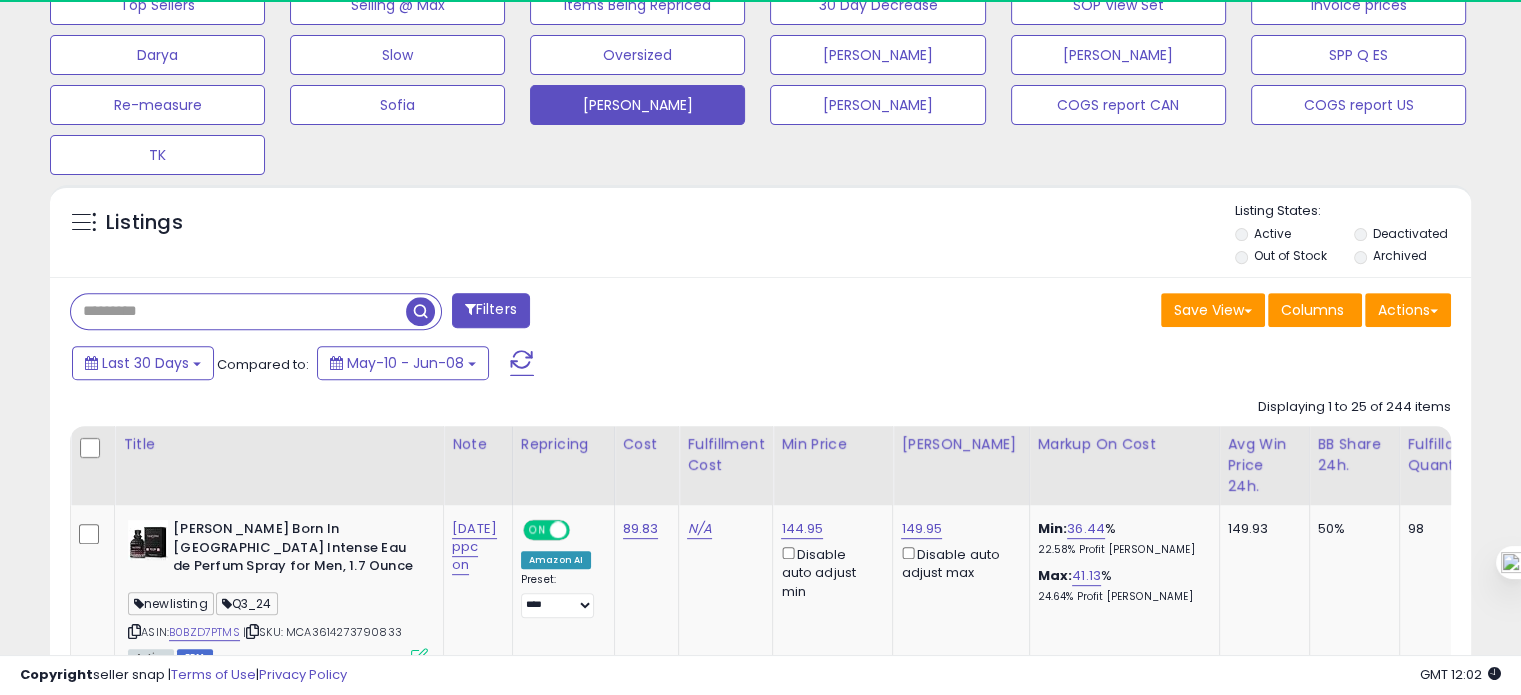 paste on "**********" 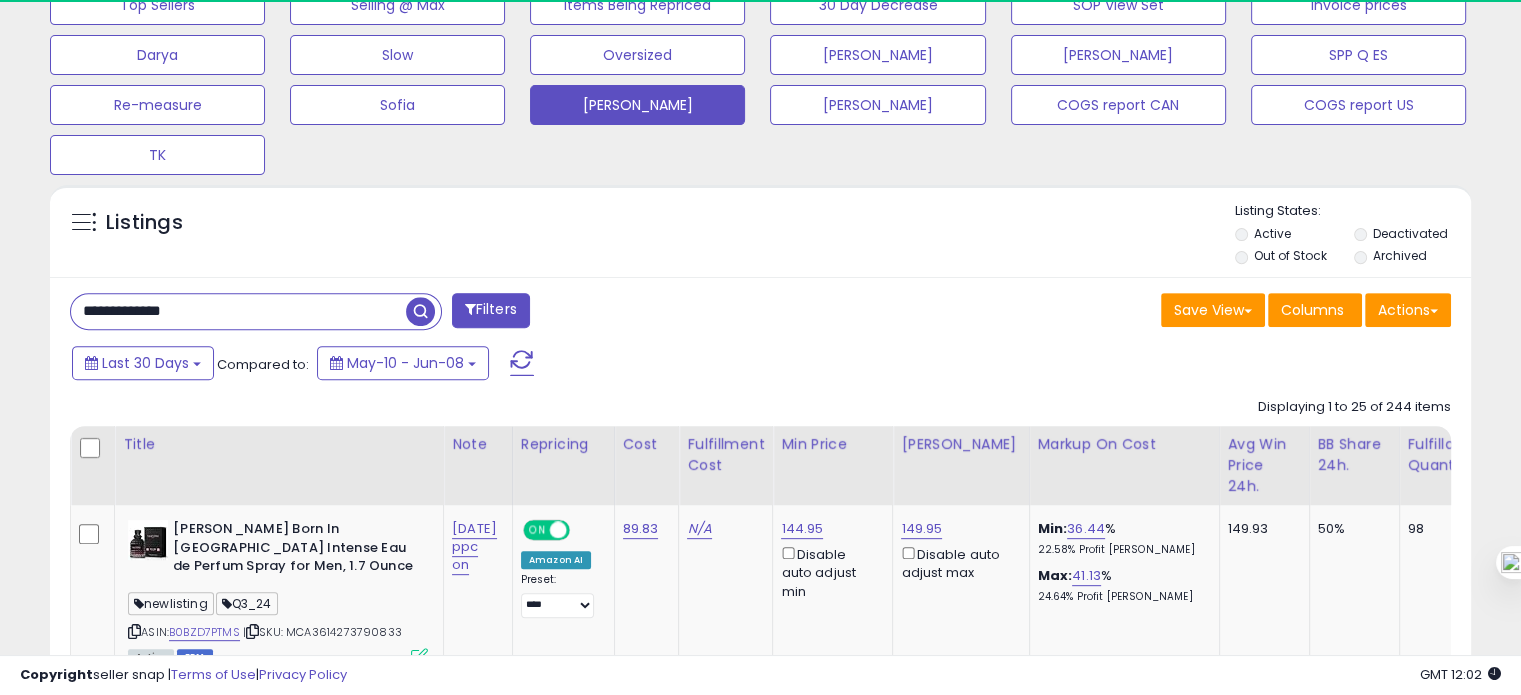 type on "**********" 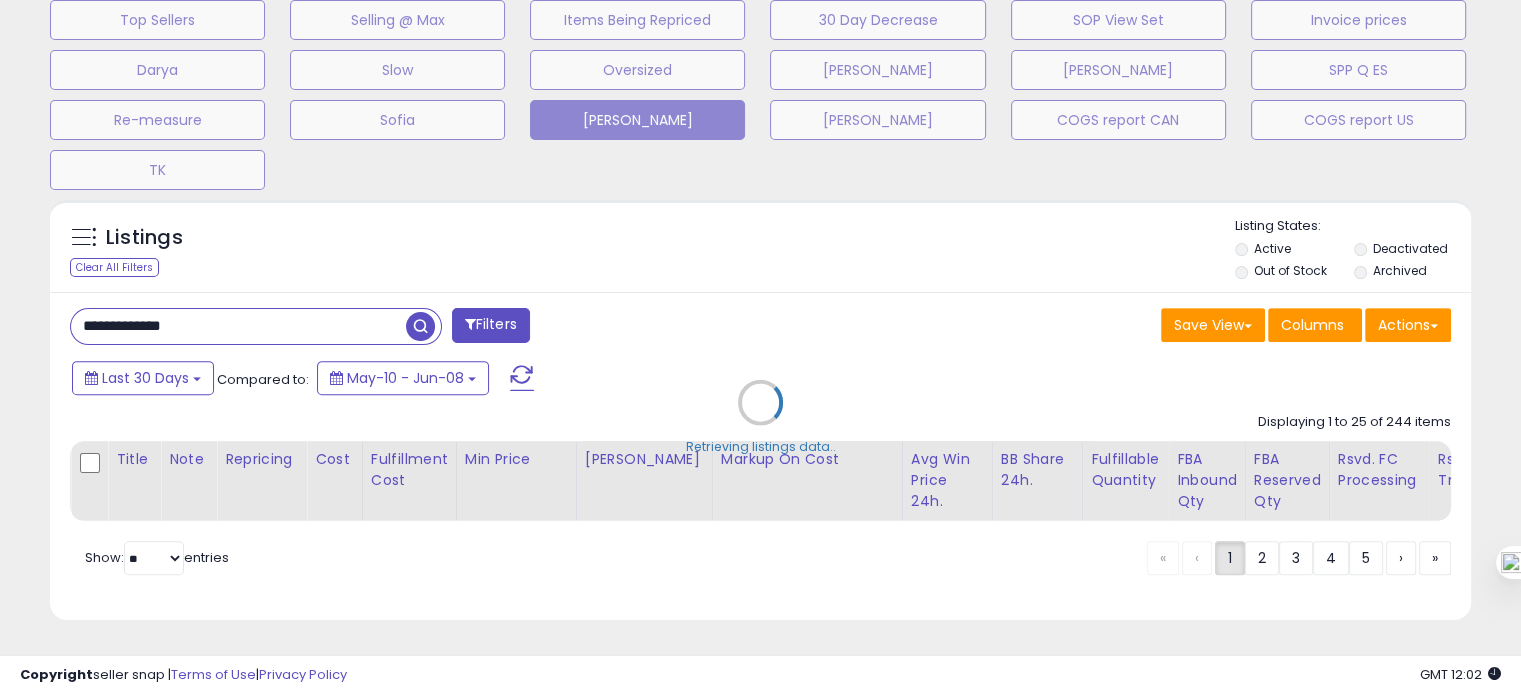 scroll, scrollTop: 999589, scrollLeft: 999168, axis: both 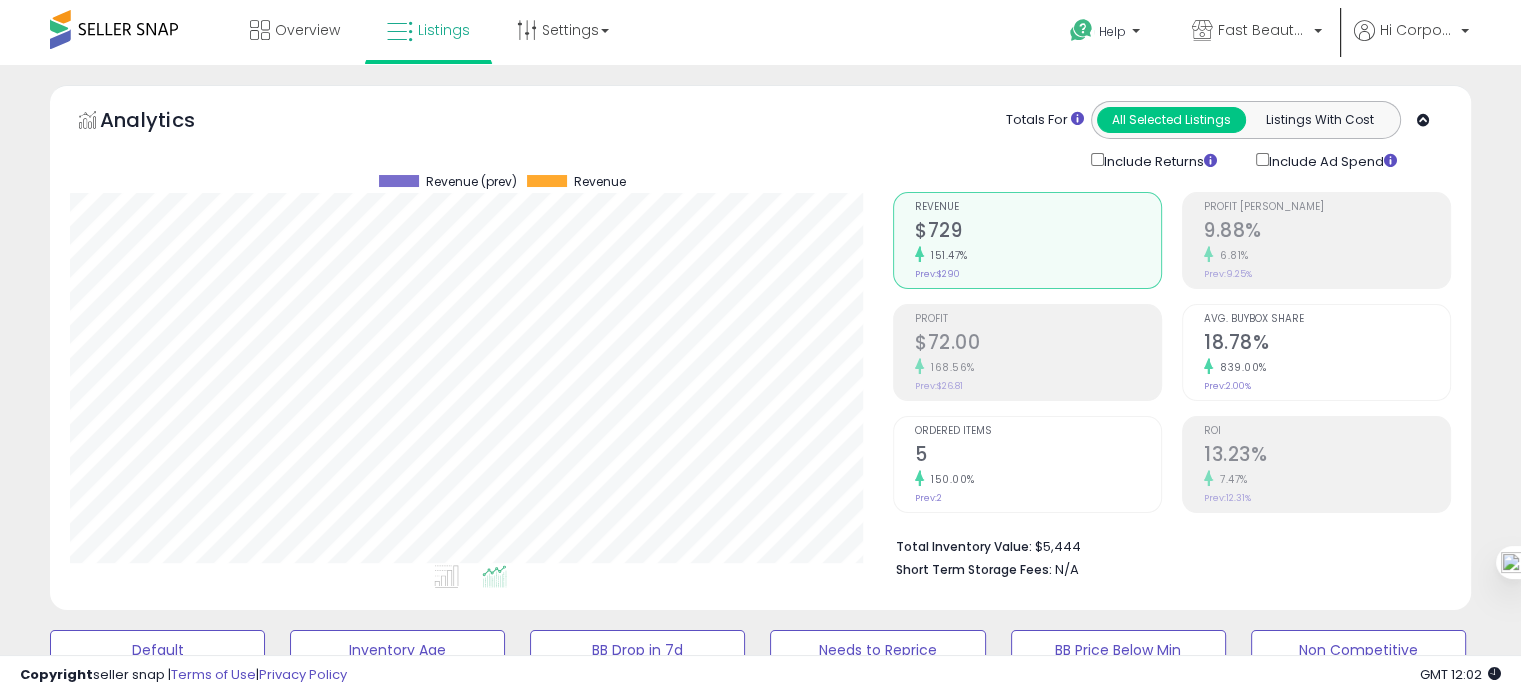 click on "839.00%" 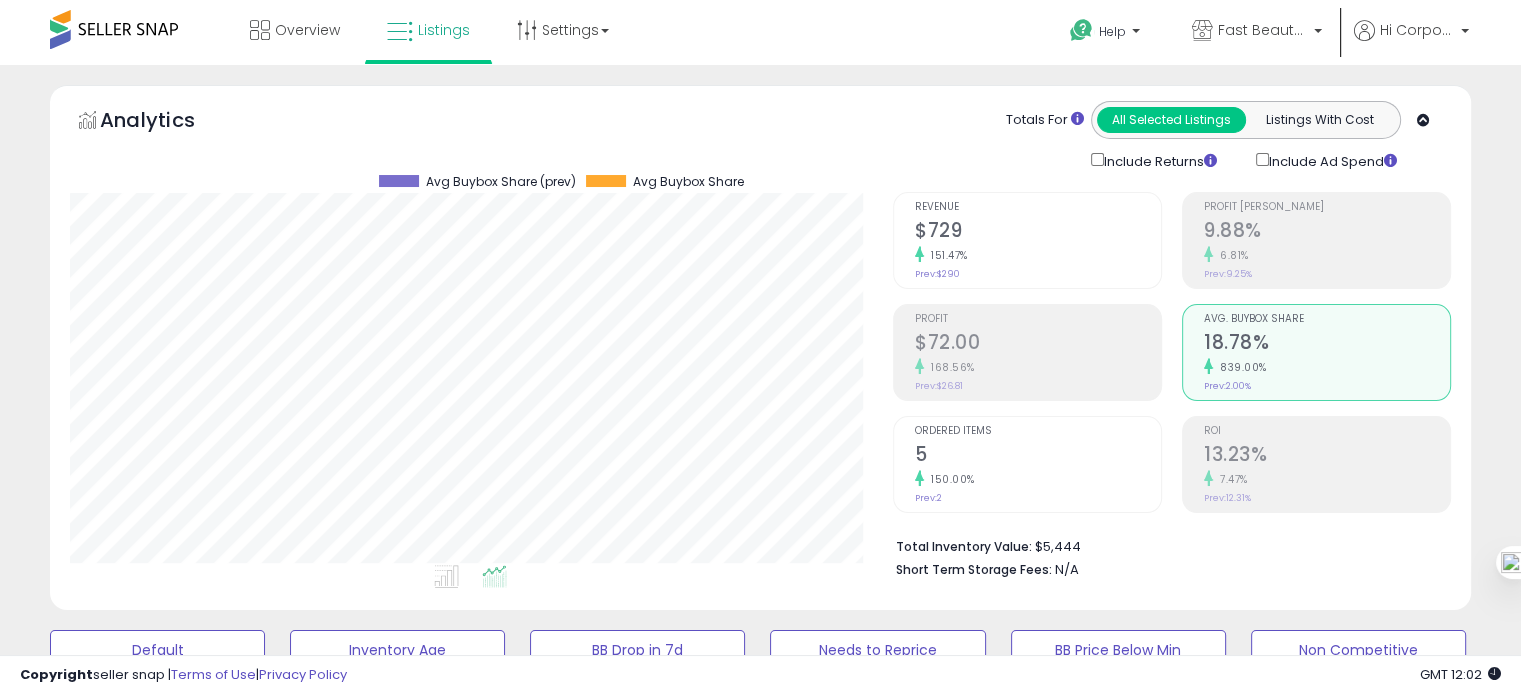 click on "5" at bounding box center (1038, 456) 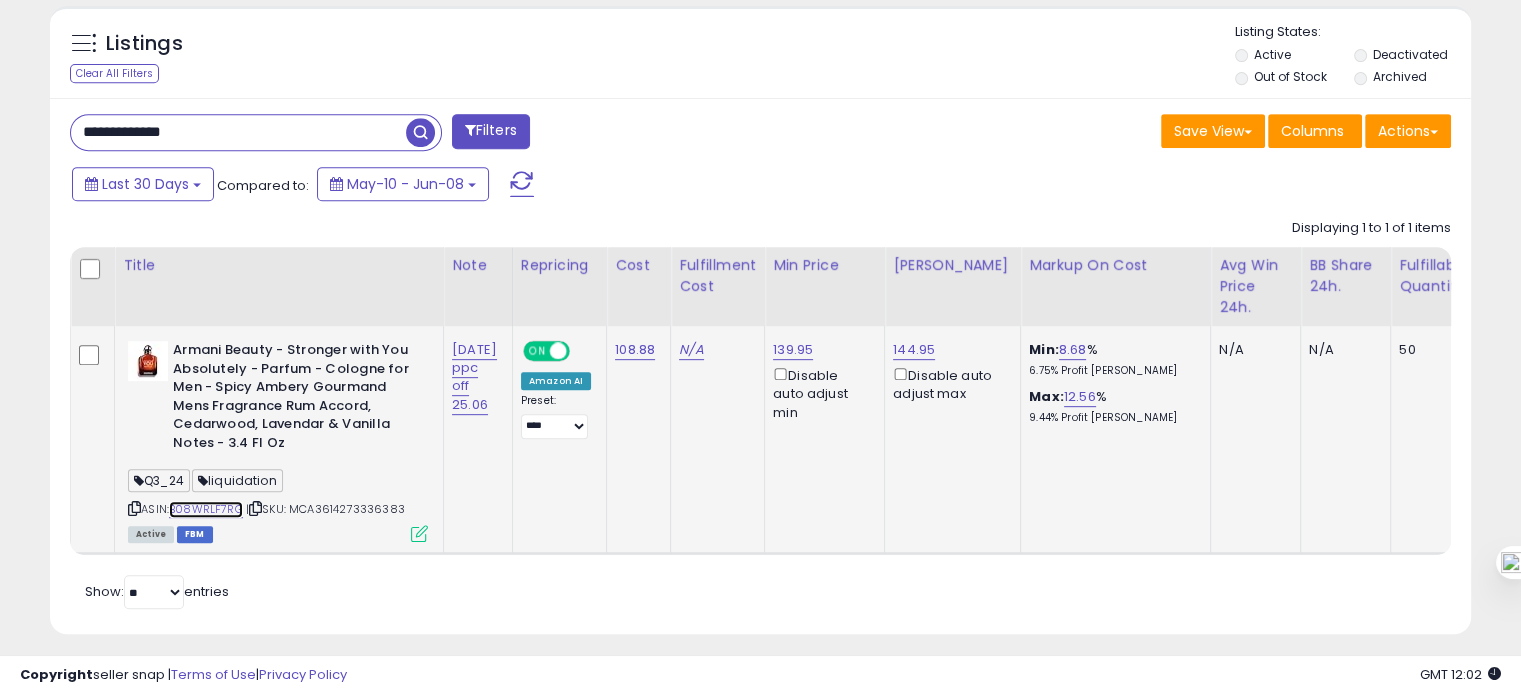 click on "B08WRLF7RG" at bounding box center [206, 509] 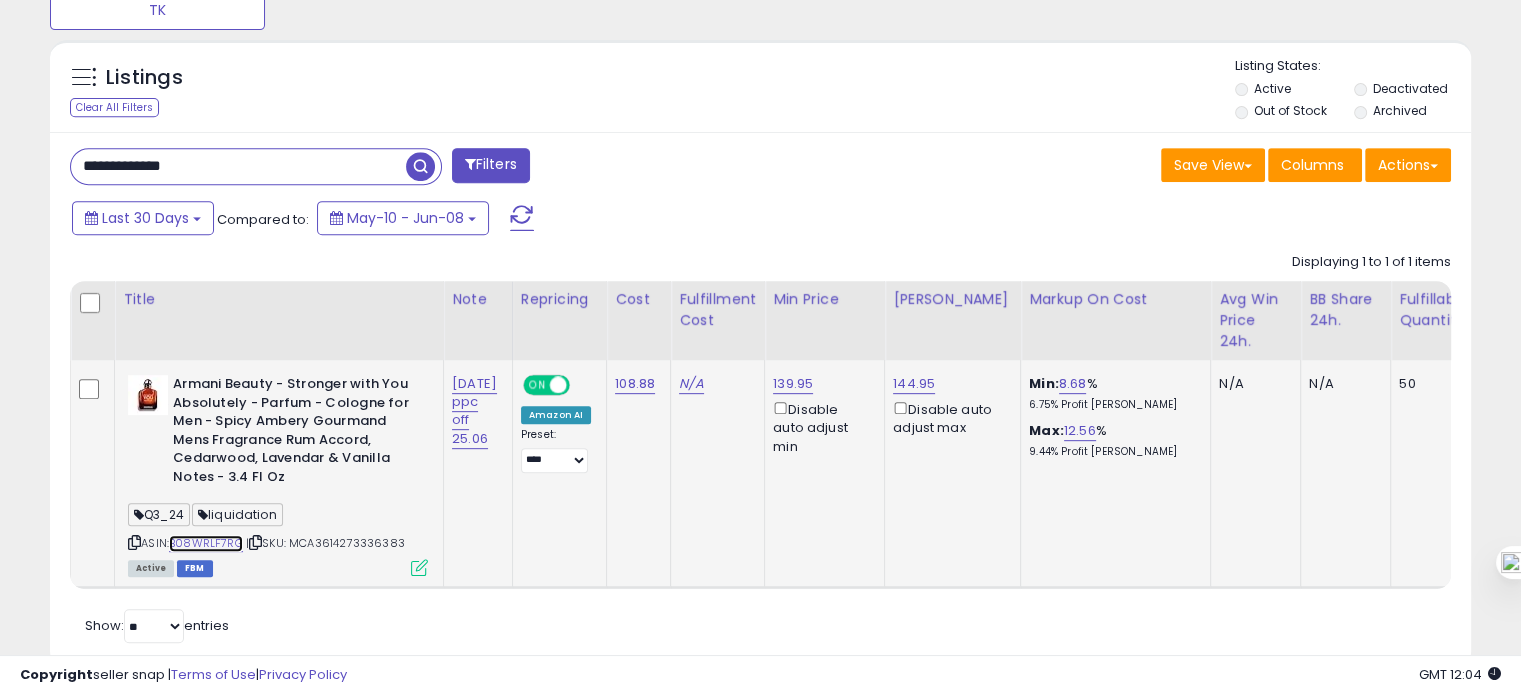 scroll, scrollTop: 0, scrollLeft: 183, axis: horizontal 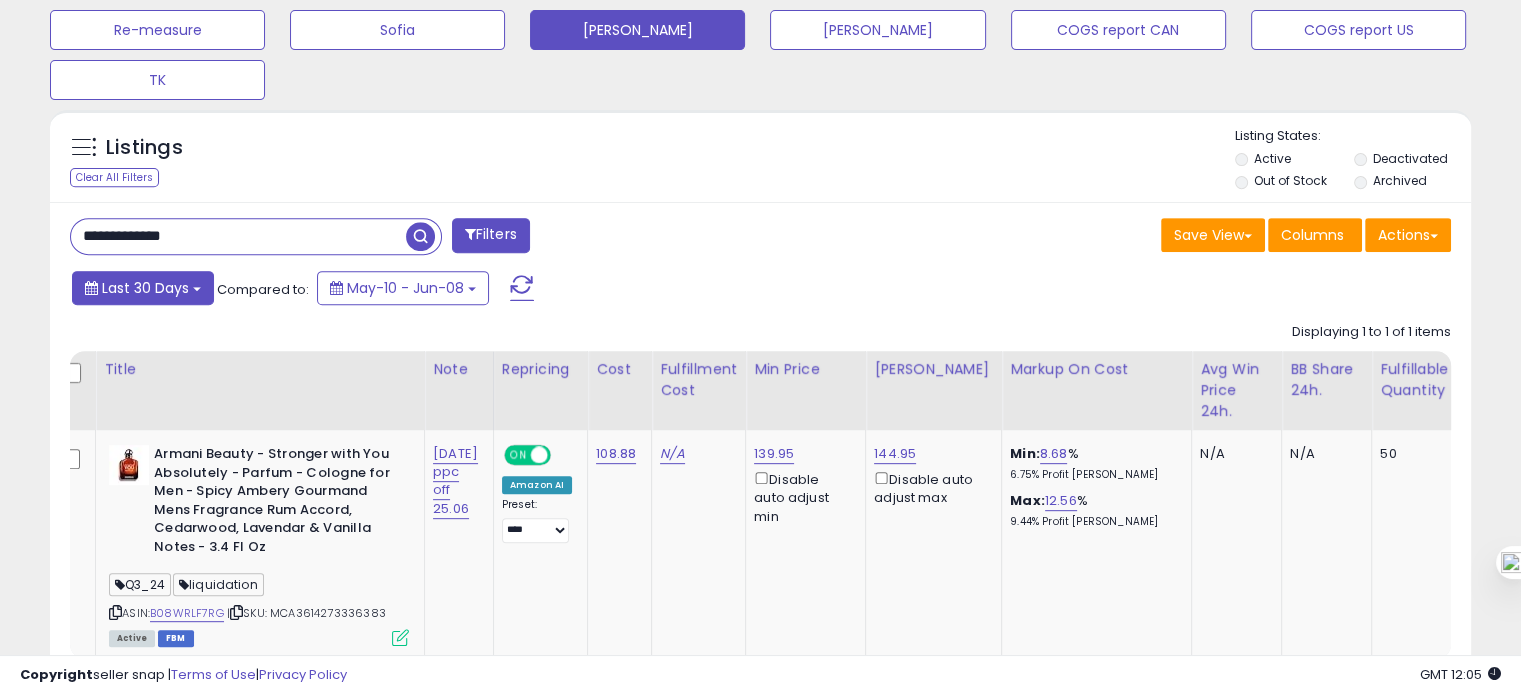 click on "Last 30 Days" at bounding box center [145, 288] 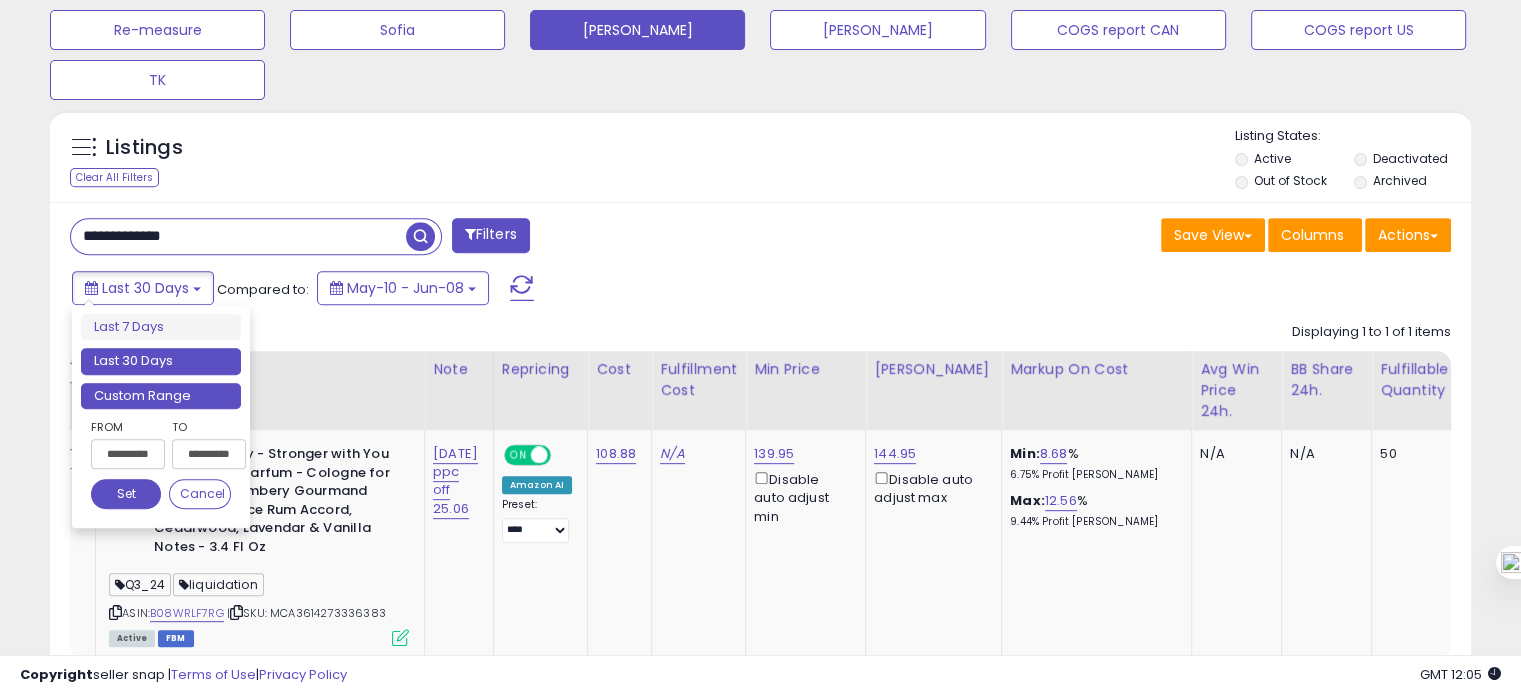 click on "Custom Range" at bounding box center [161, 396] 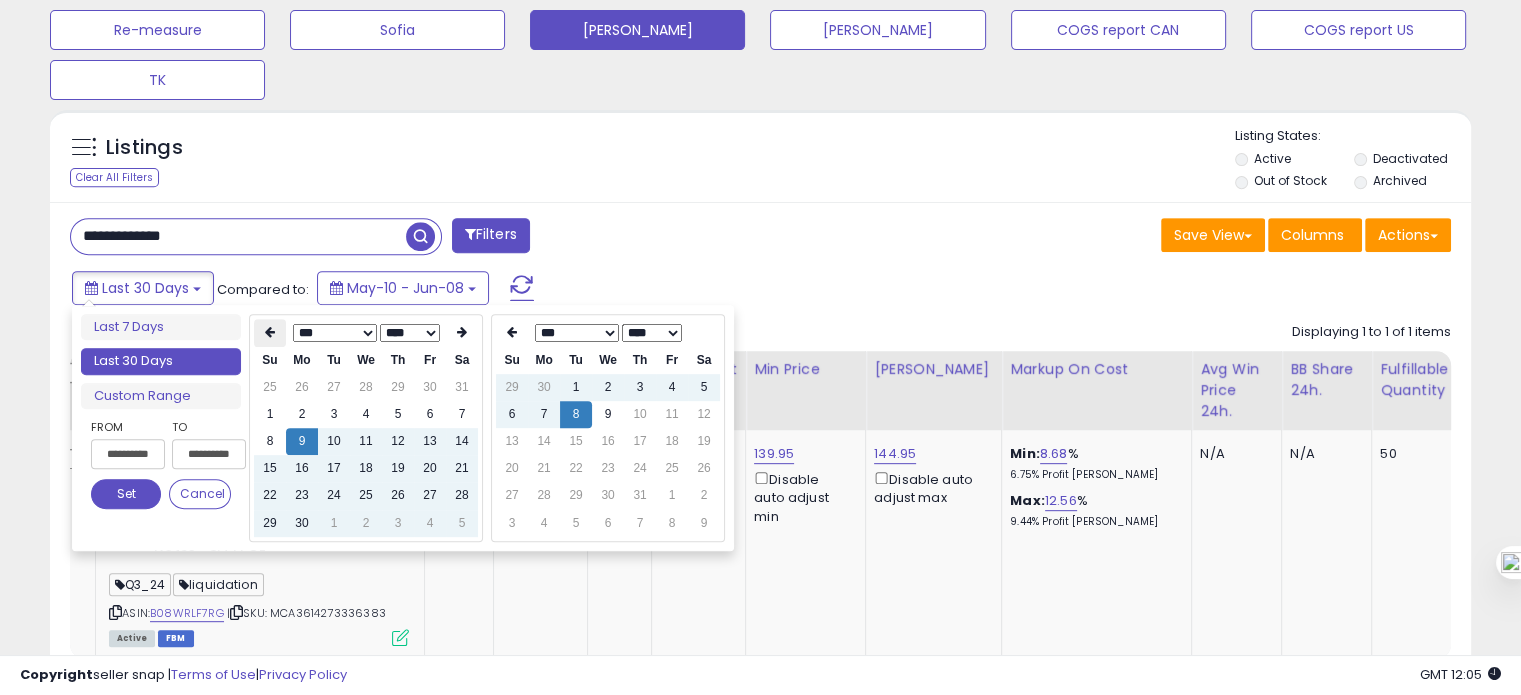 click at bounding box center [270, 333] 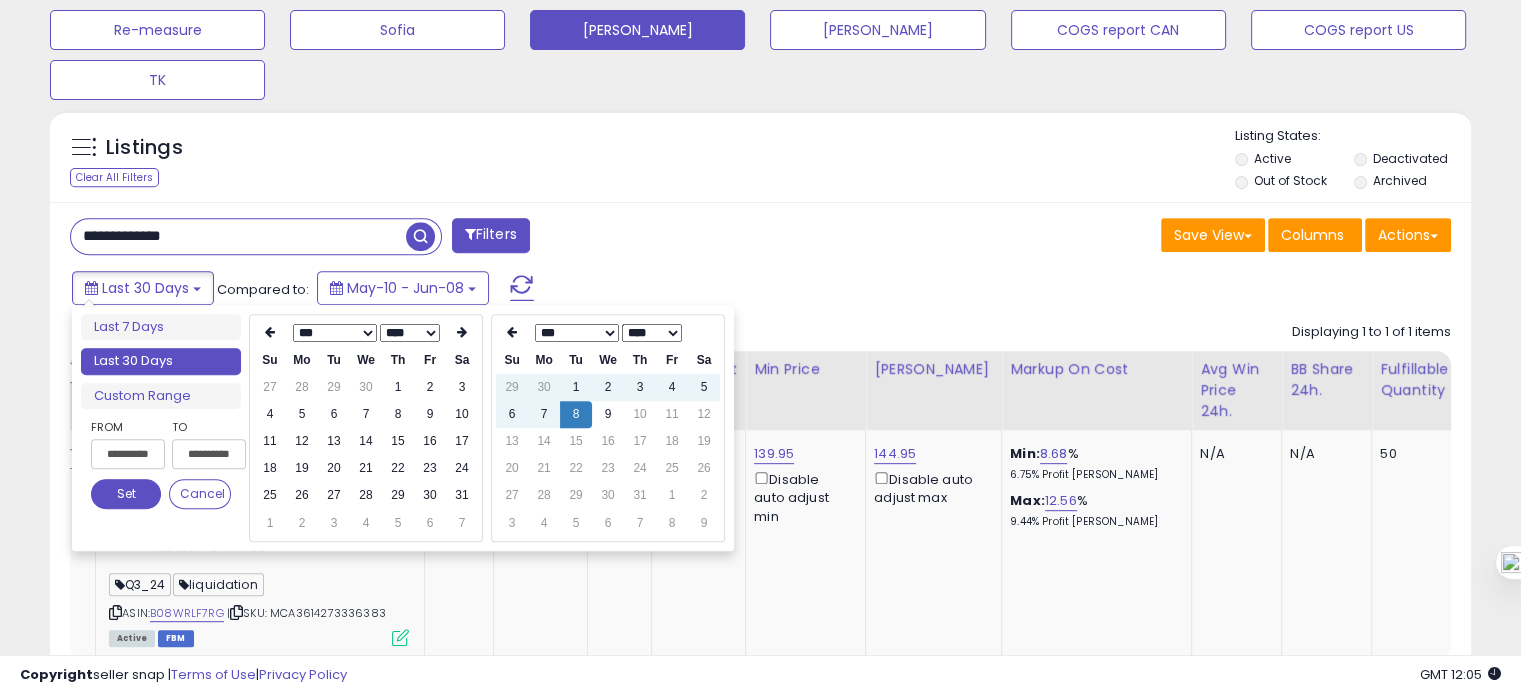 click at bounding box center [270, 333] 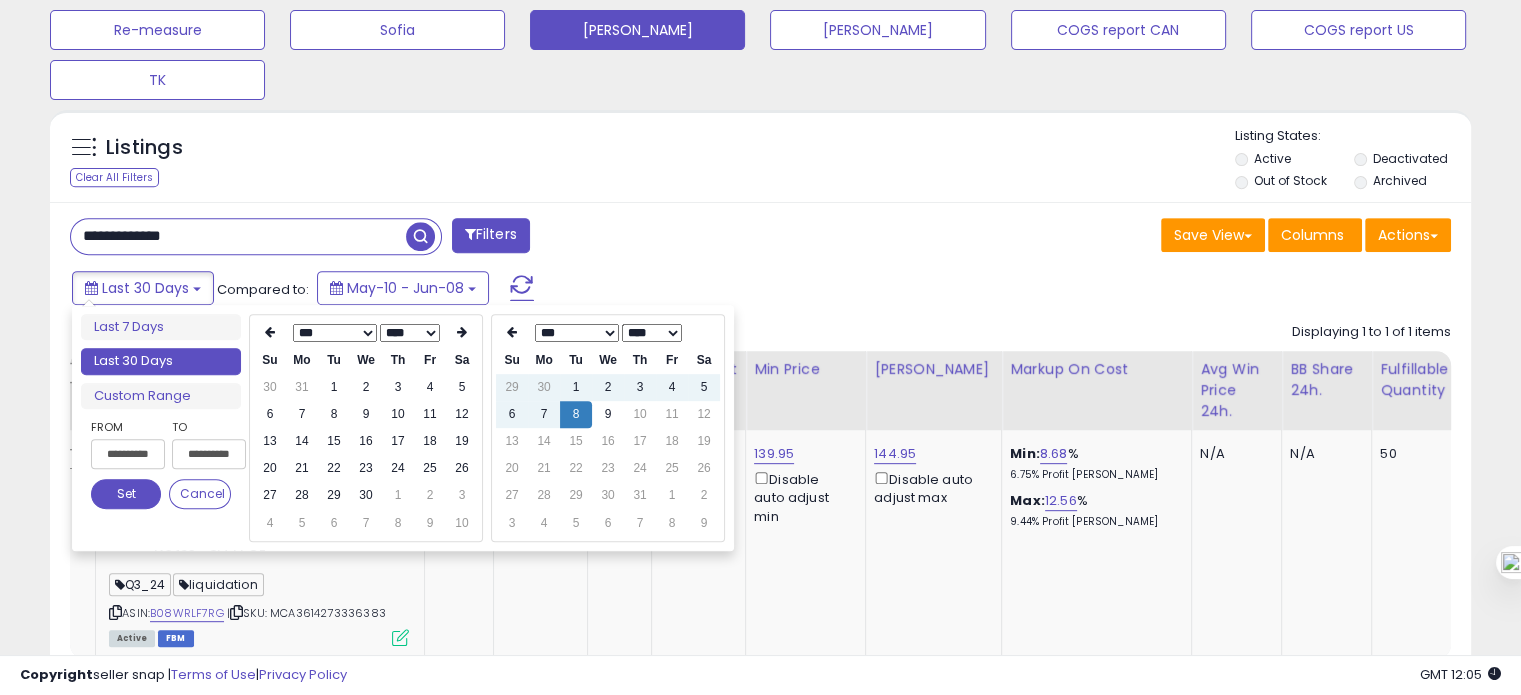 click at bounding box center [270, 333] 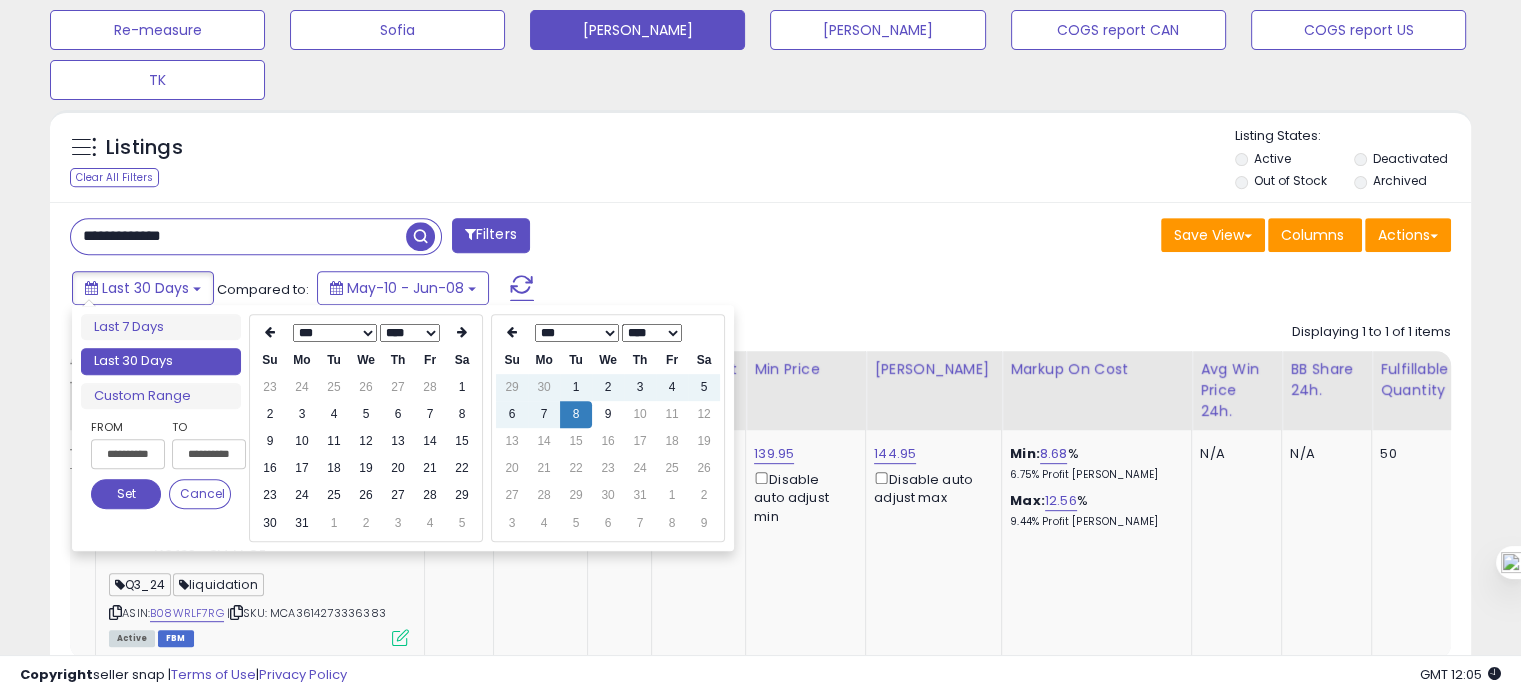 click at bounding box center (270, 333) 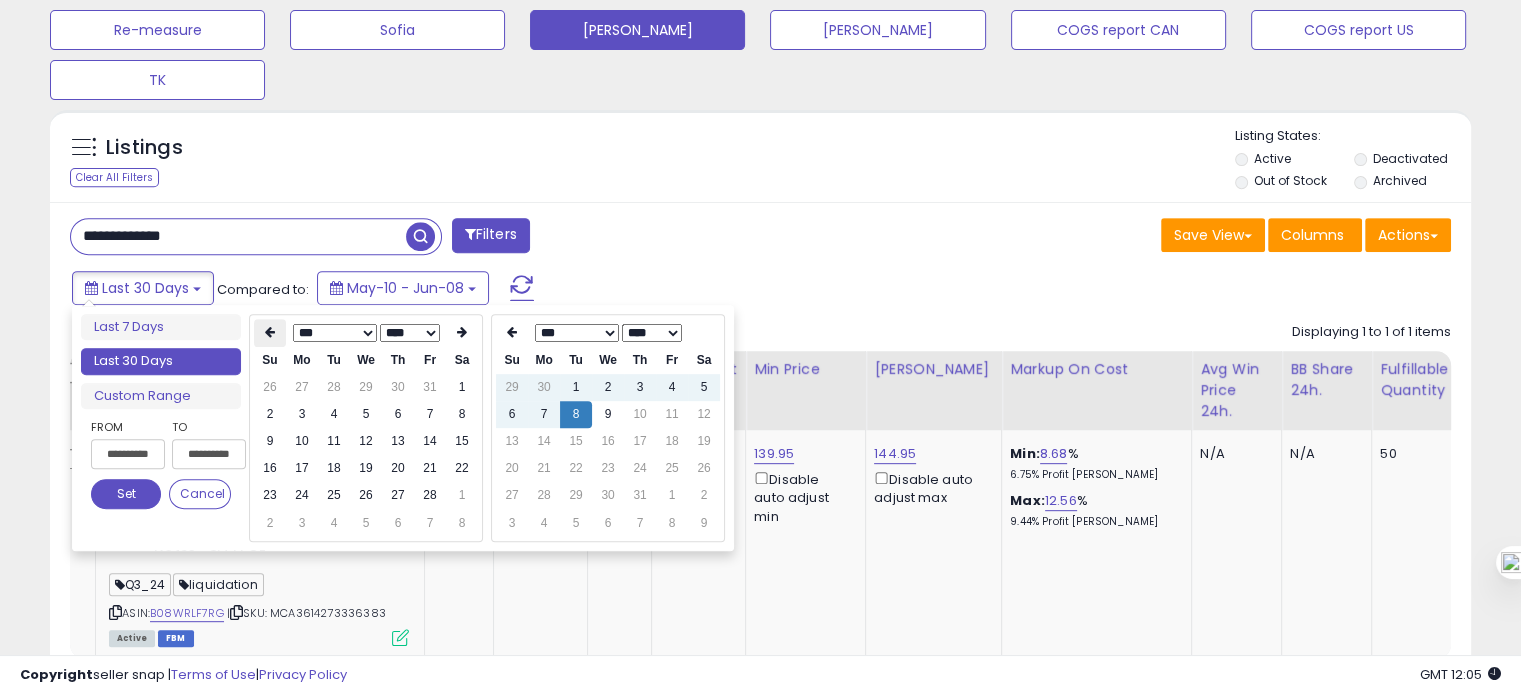 click at bounding box center (270, 332) 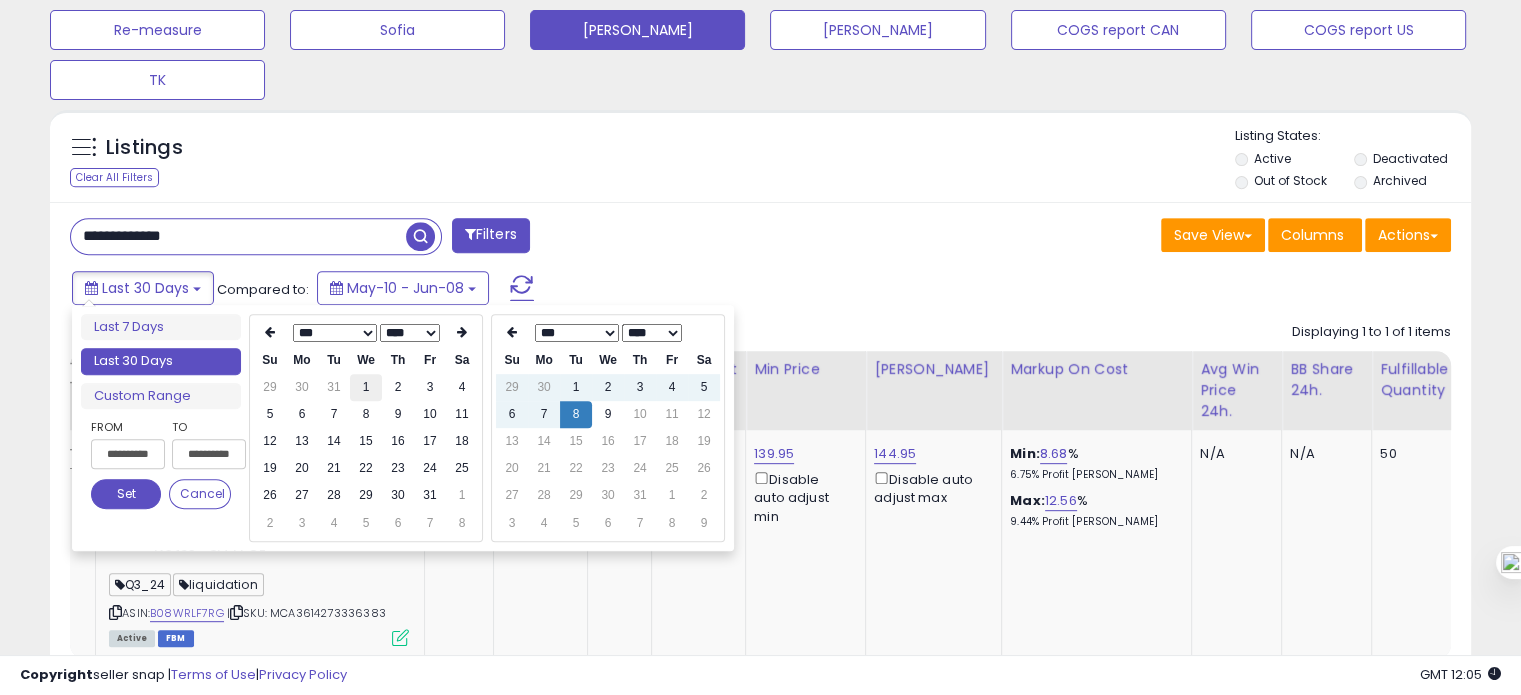 click on "1" at bounding box center (366, 387) 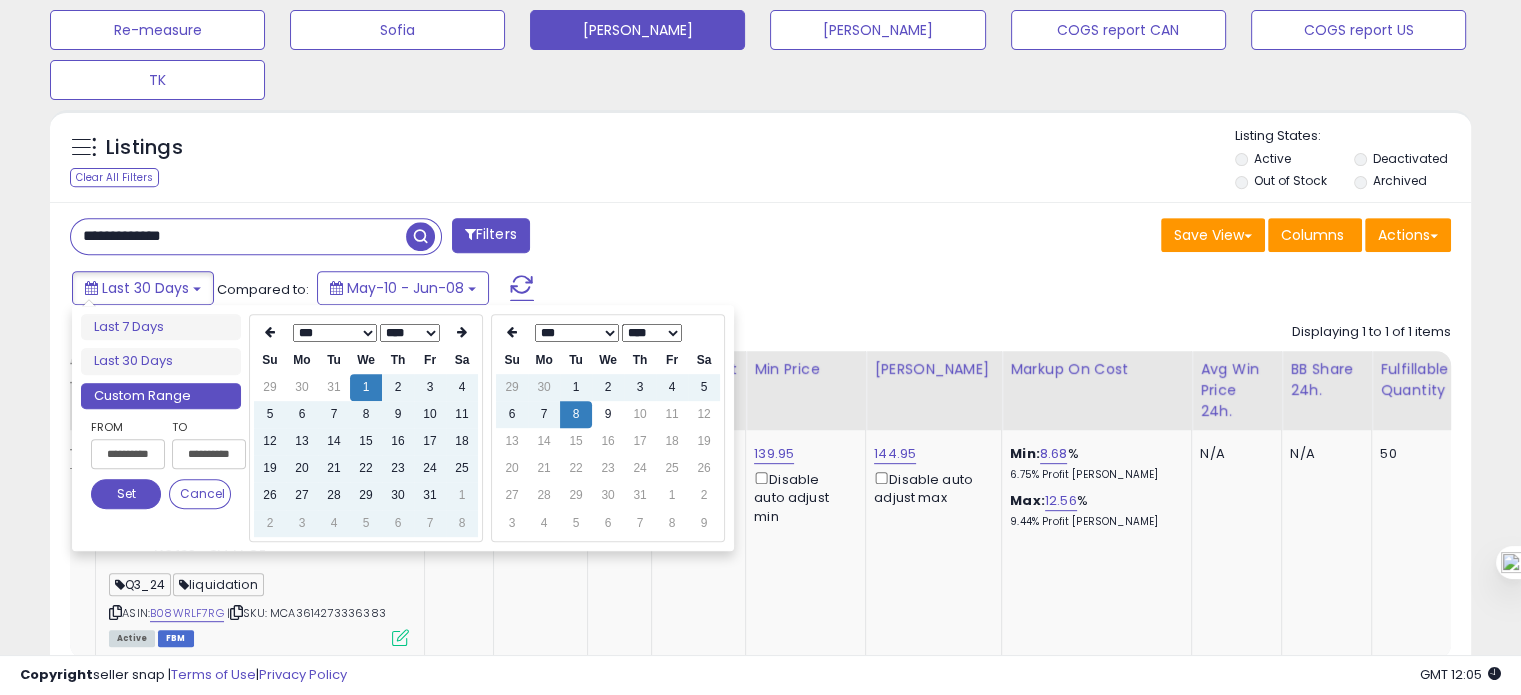 type on "**********" 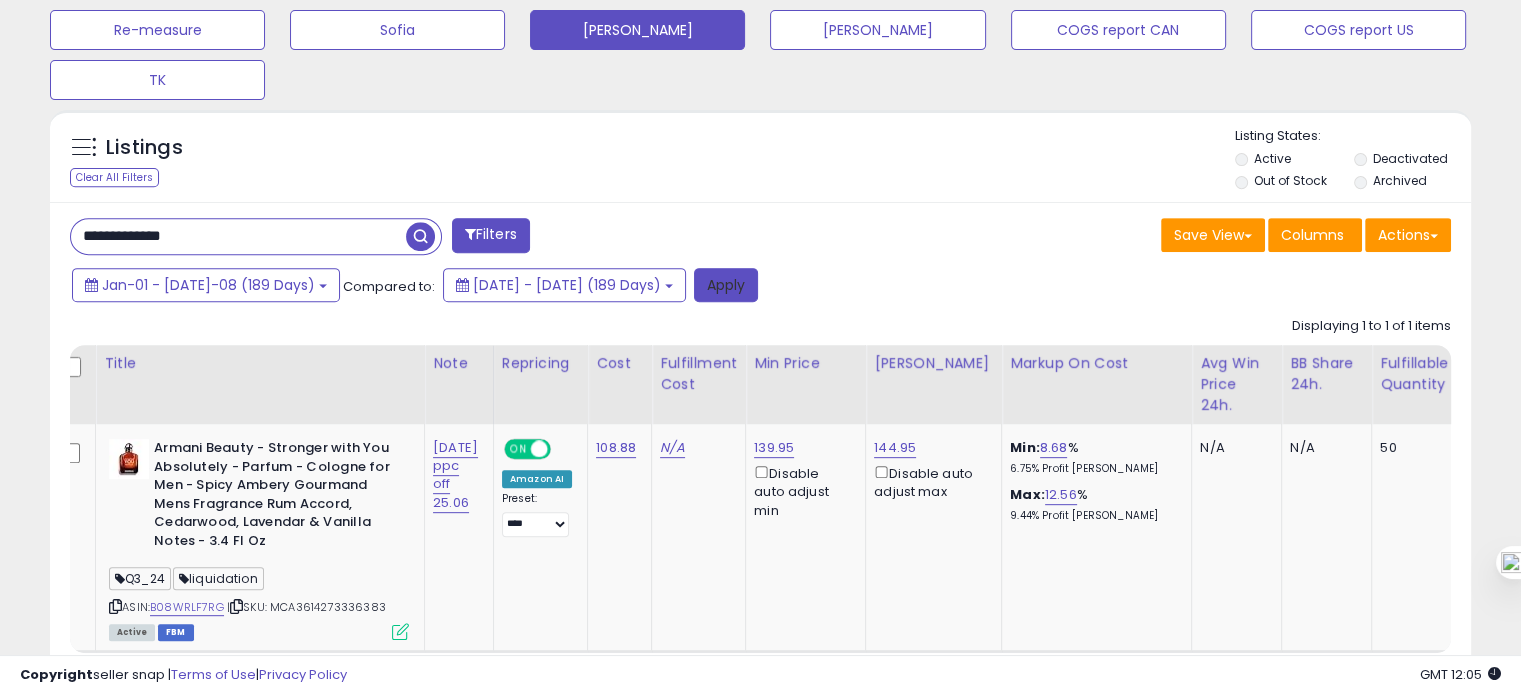 click on "Apply" at bounding box center [726, 285] 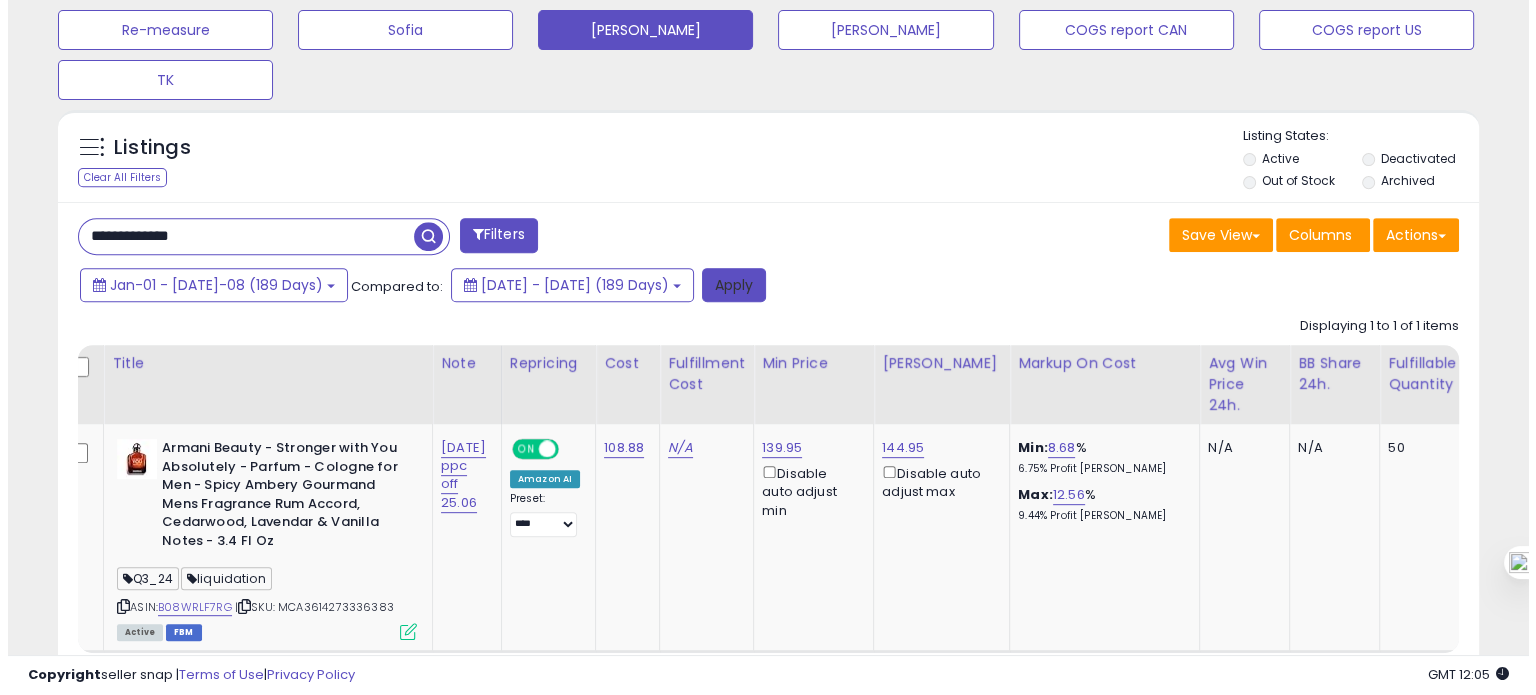 scroll, scrollTop: 674, scrollLeft: 0, axis: vertical 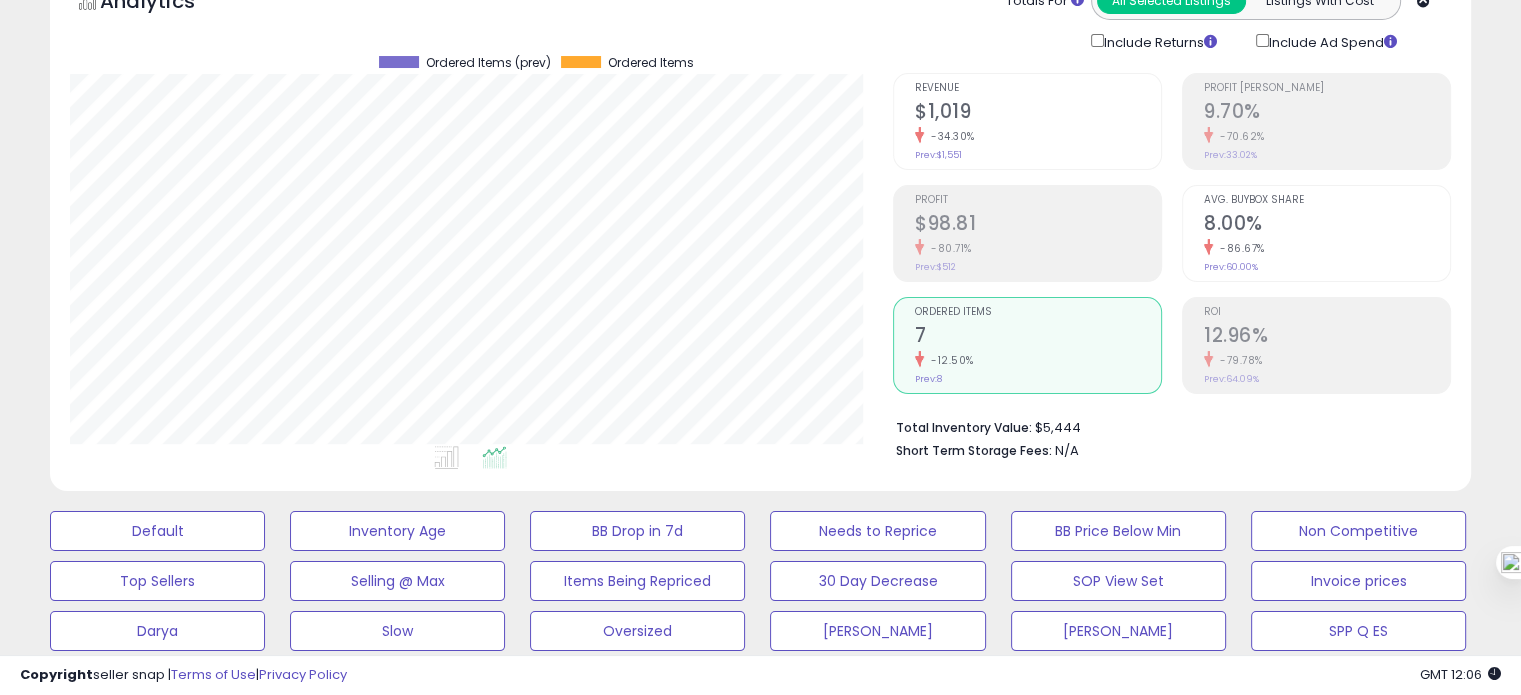 click at bounding box center [1208, 247] 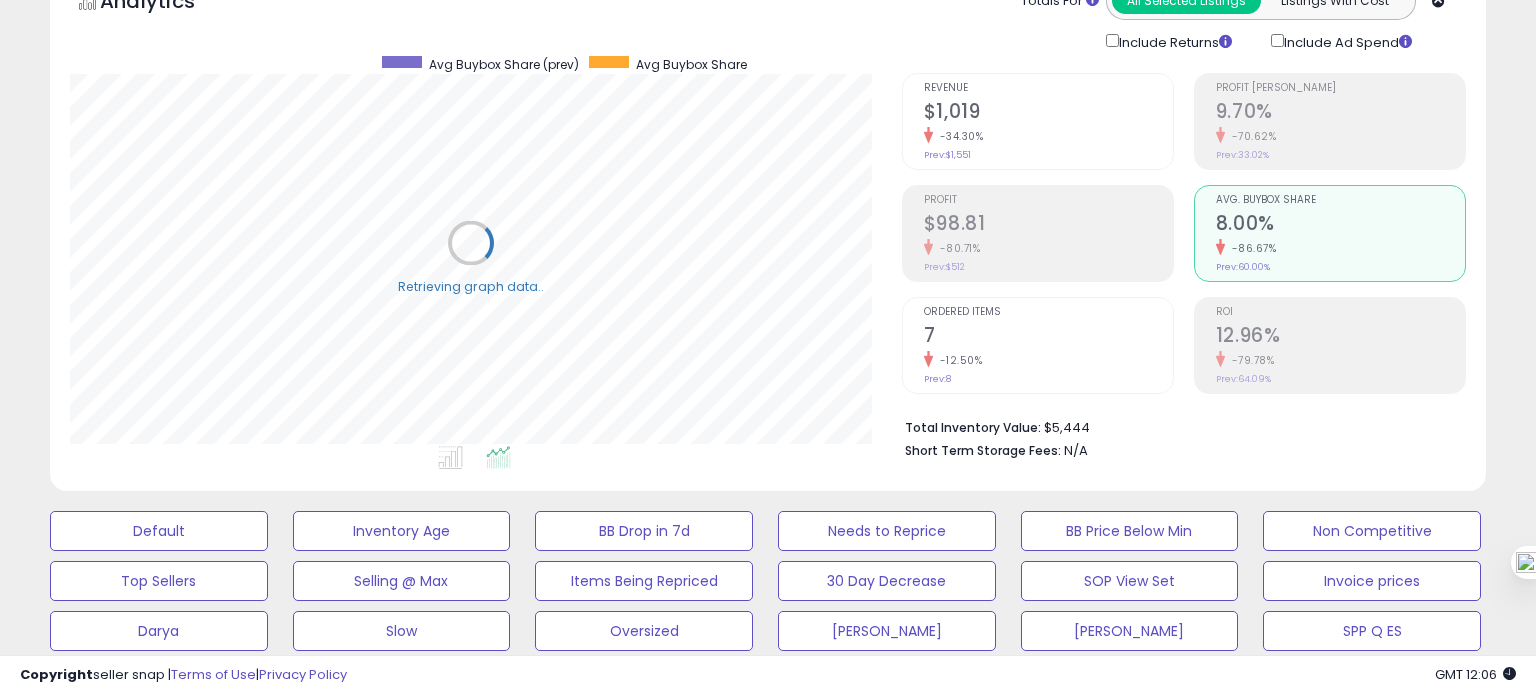 scroll, scrollTop: 999589, scrollLeft: 999168, axis: both 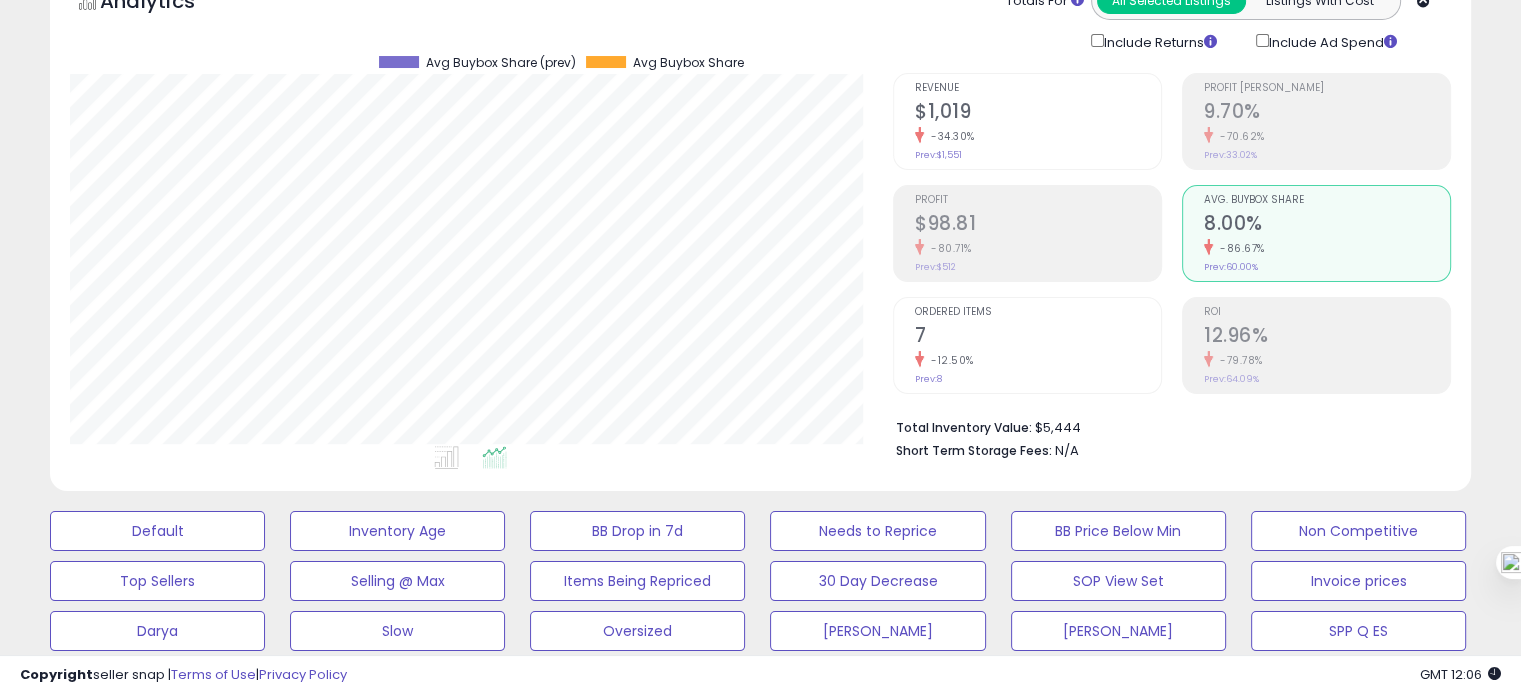 click on "7" at bounding box center (1038, 337) 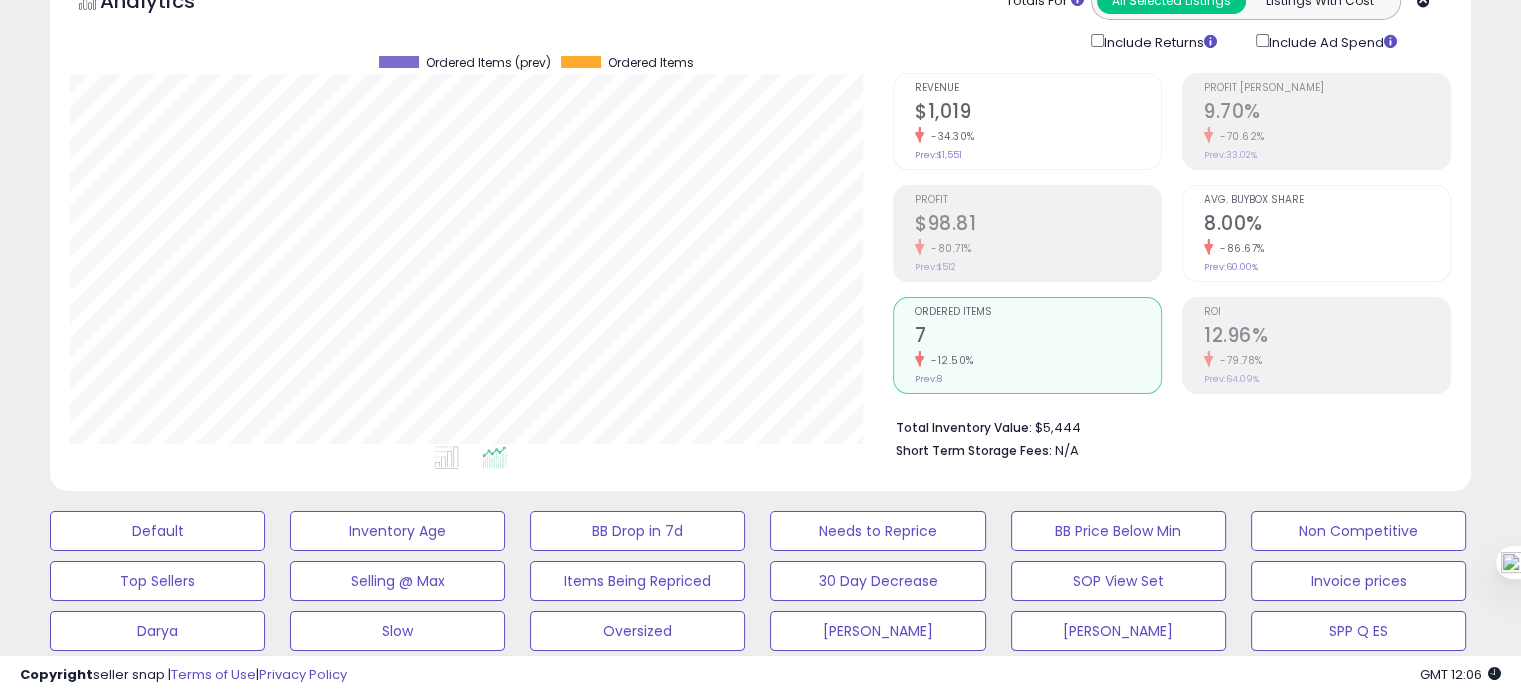 click at bounding box center [1208, 247] 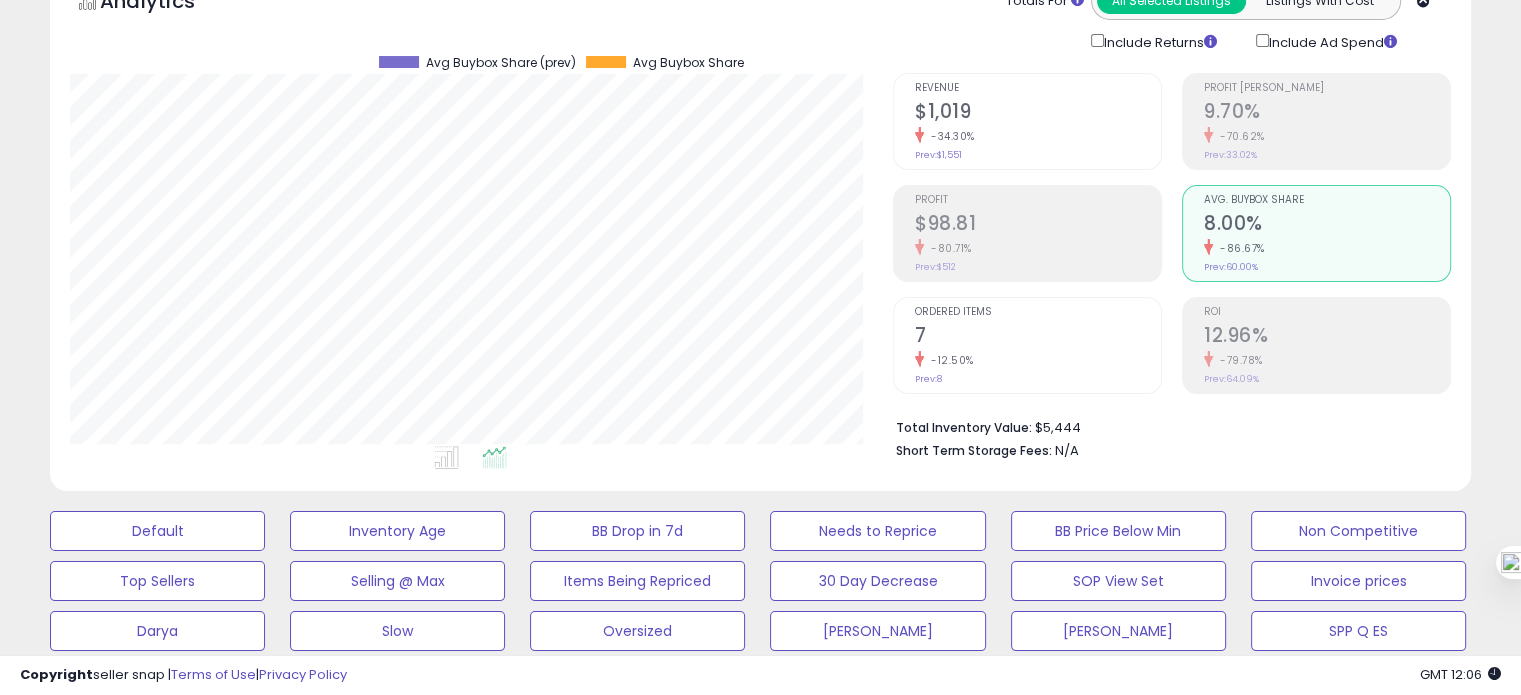 click on "7" at bounding box center [1038, 337] 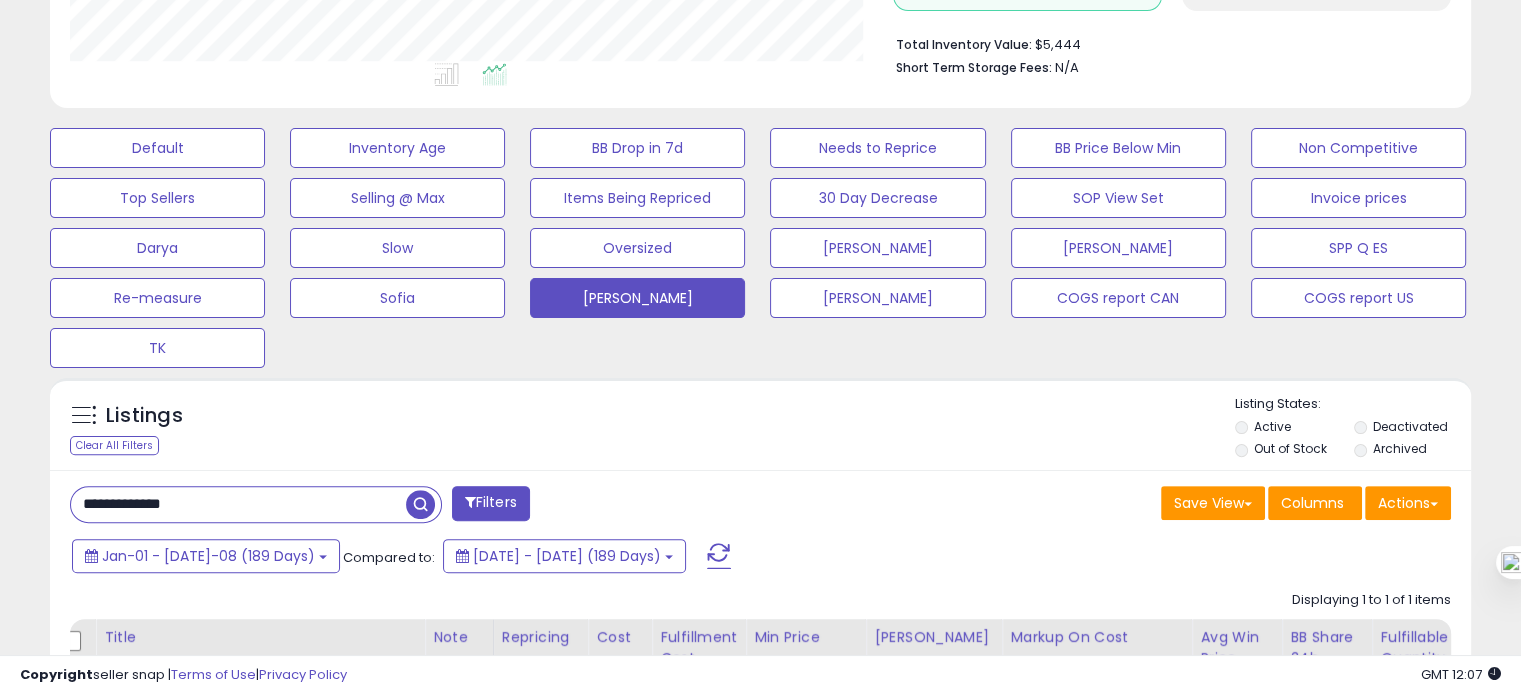 scroll, scrollTop: 503, scrollLeft: 0, axis: vertical 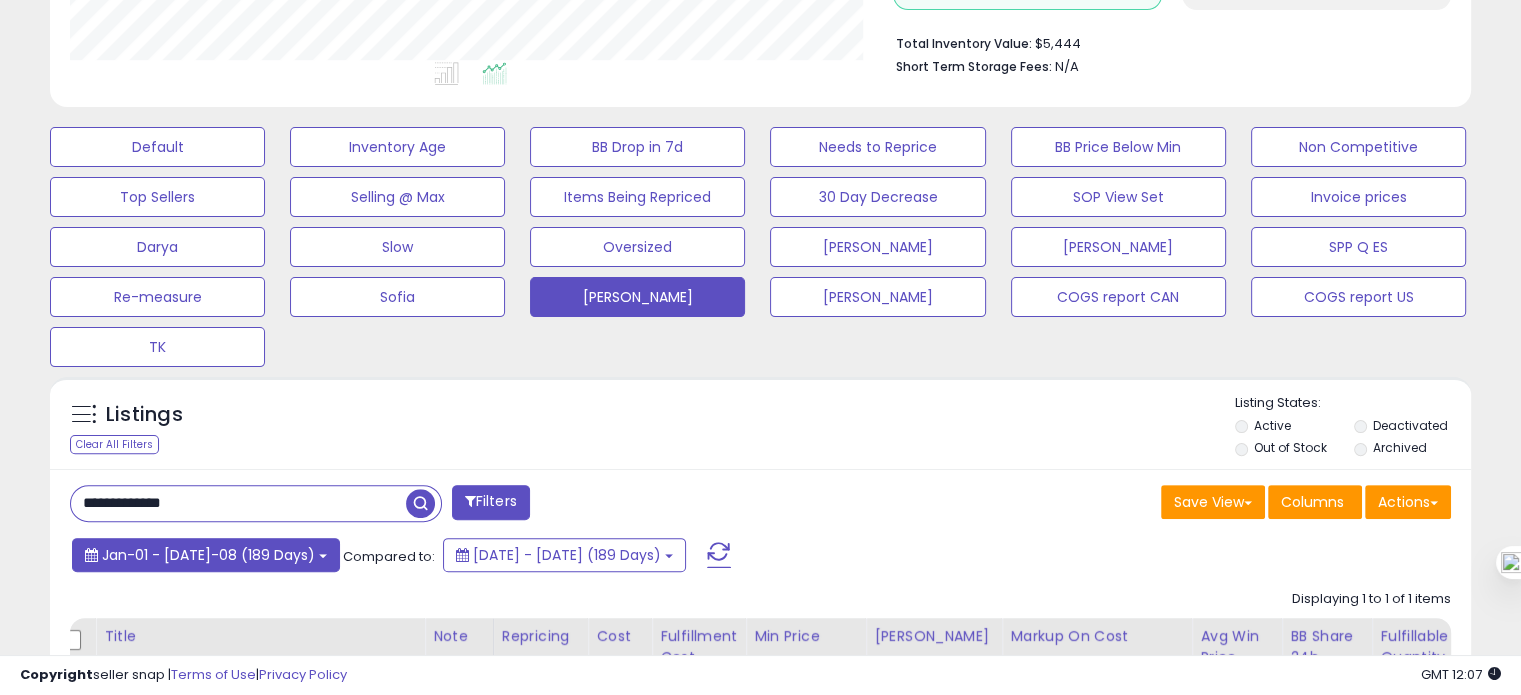click on "Jan-01 - Jul-08 (189 Days)" at bounding box center (208, 555) 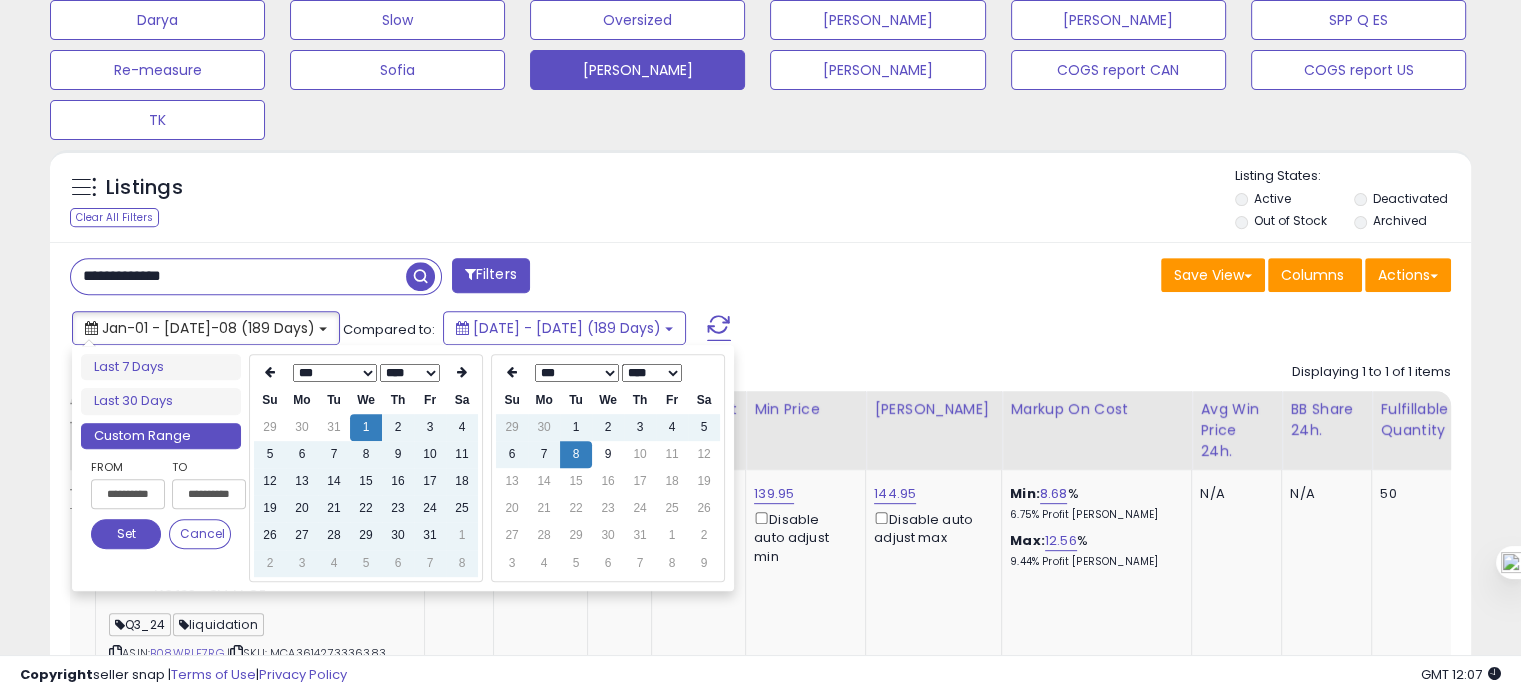 scroll, scrollTop: 734, scrollLeft: 0, axis: vertical 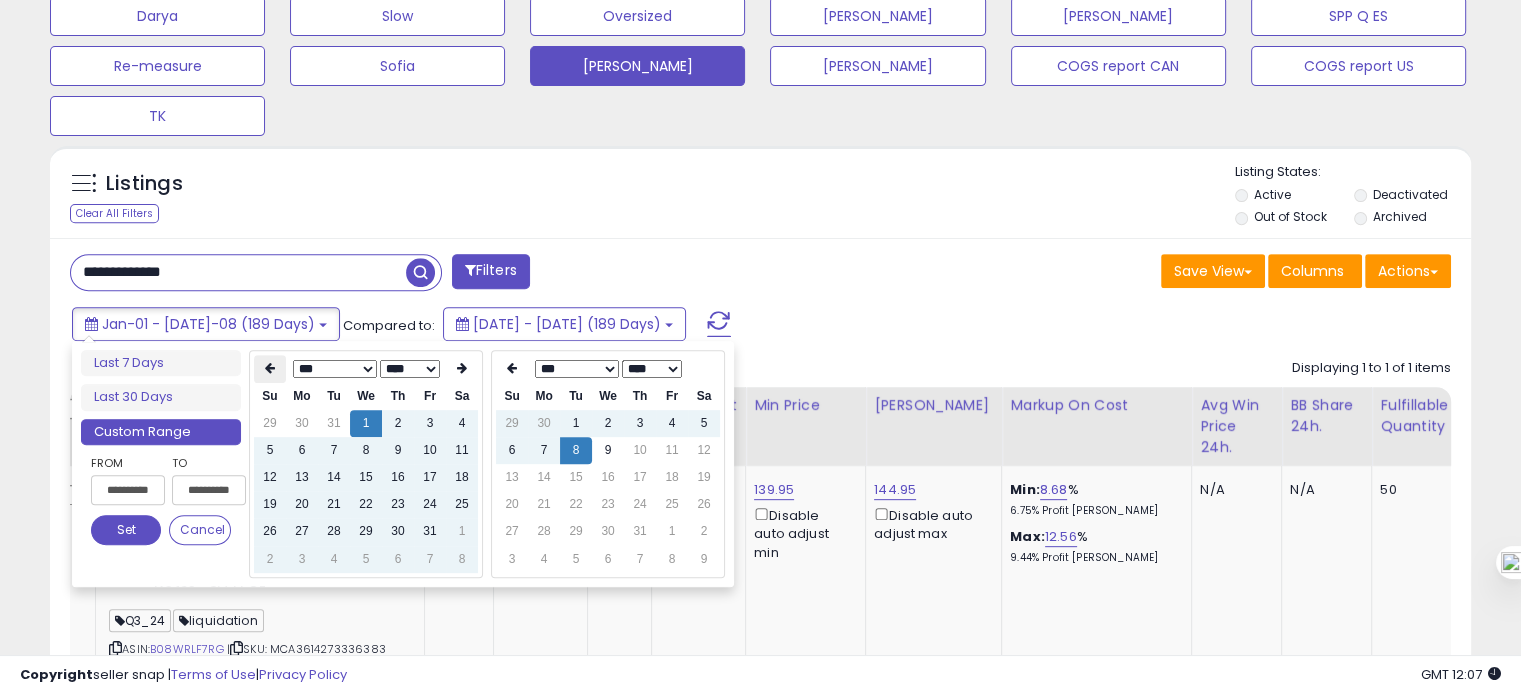 click at bounding box center (270, 368) 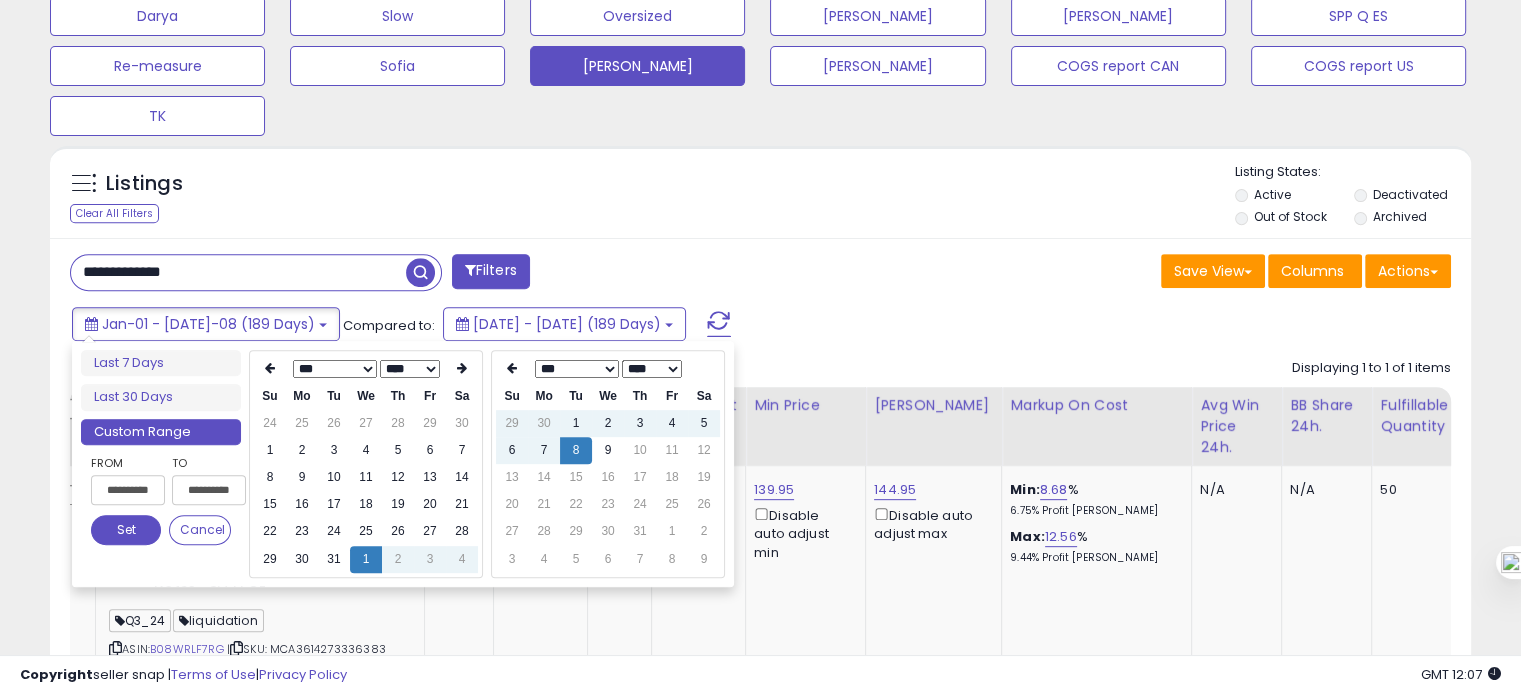 click at bounding box center [270, 368] 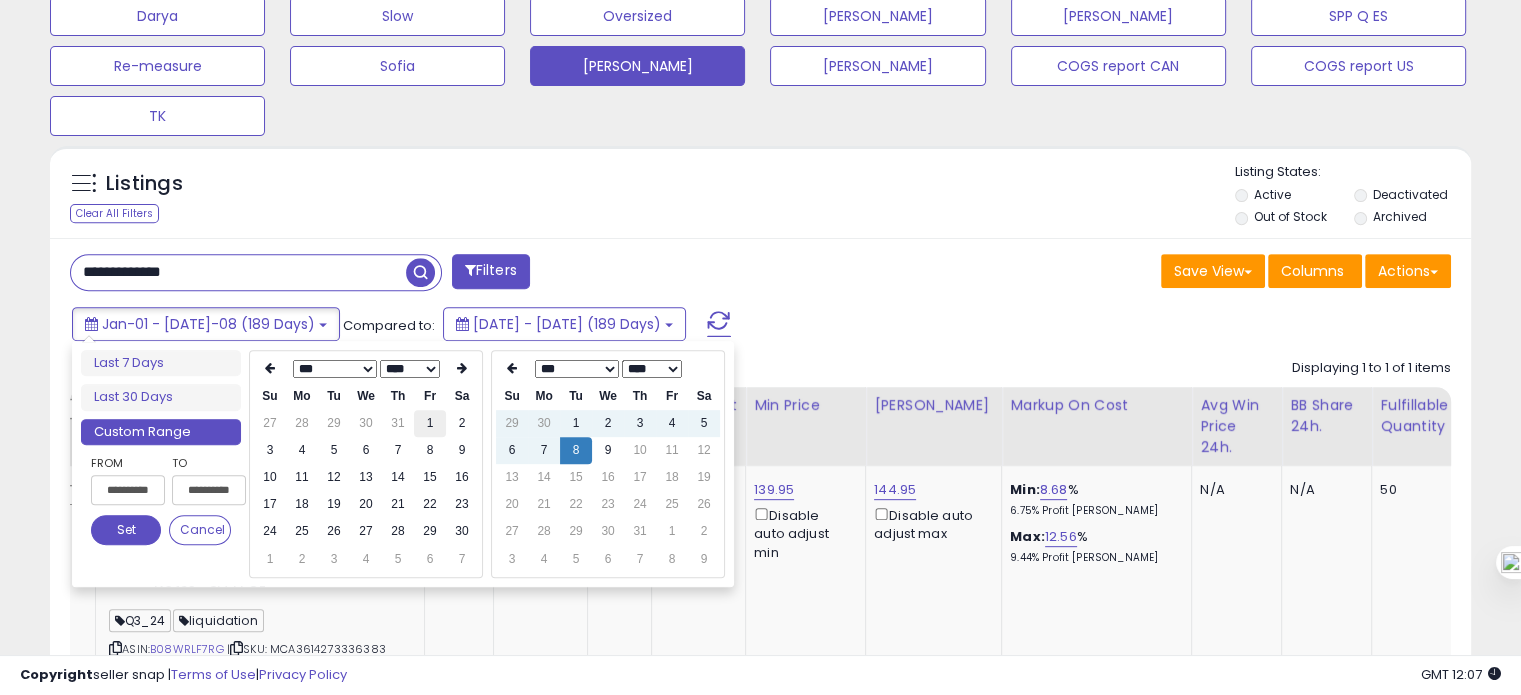 click on "1" at bounding box center (430, 423) 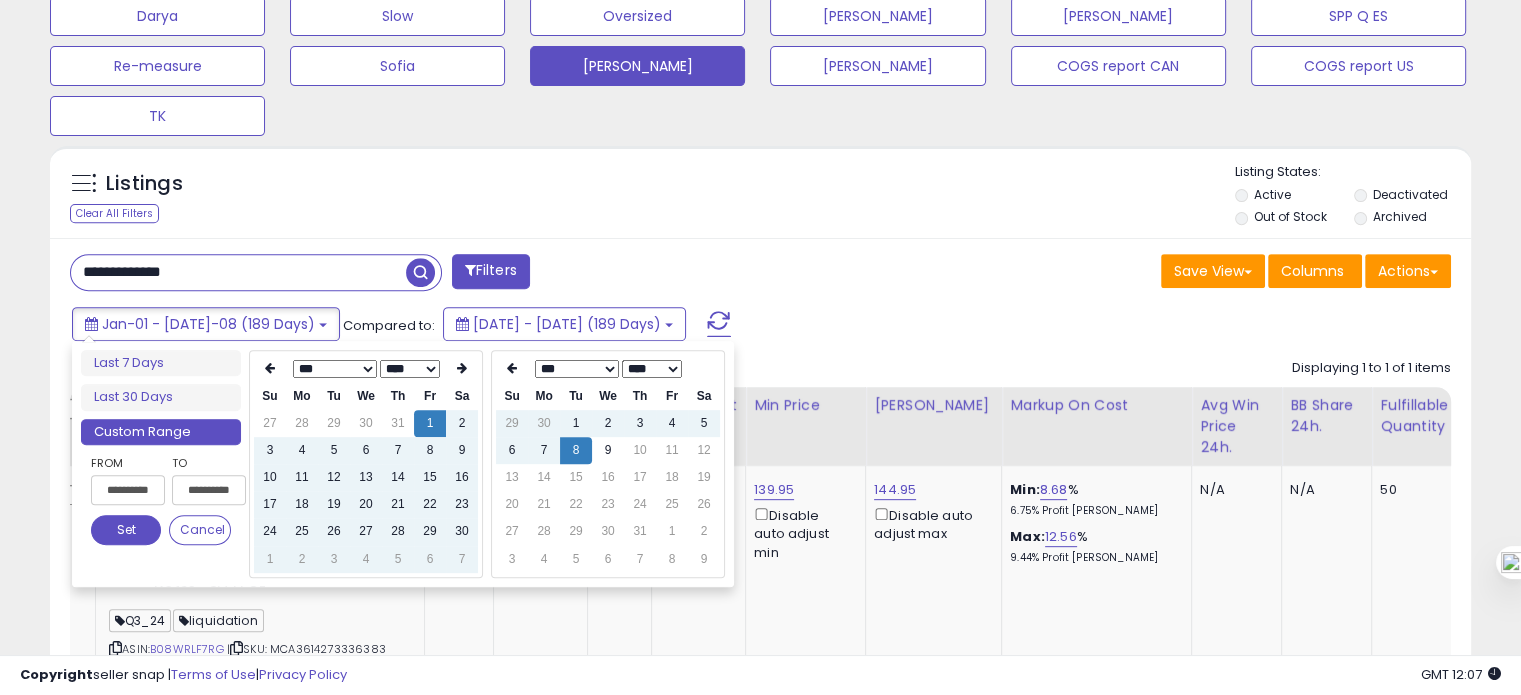 type on "**********" 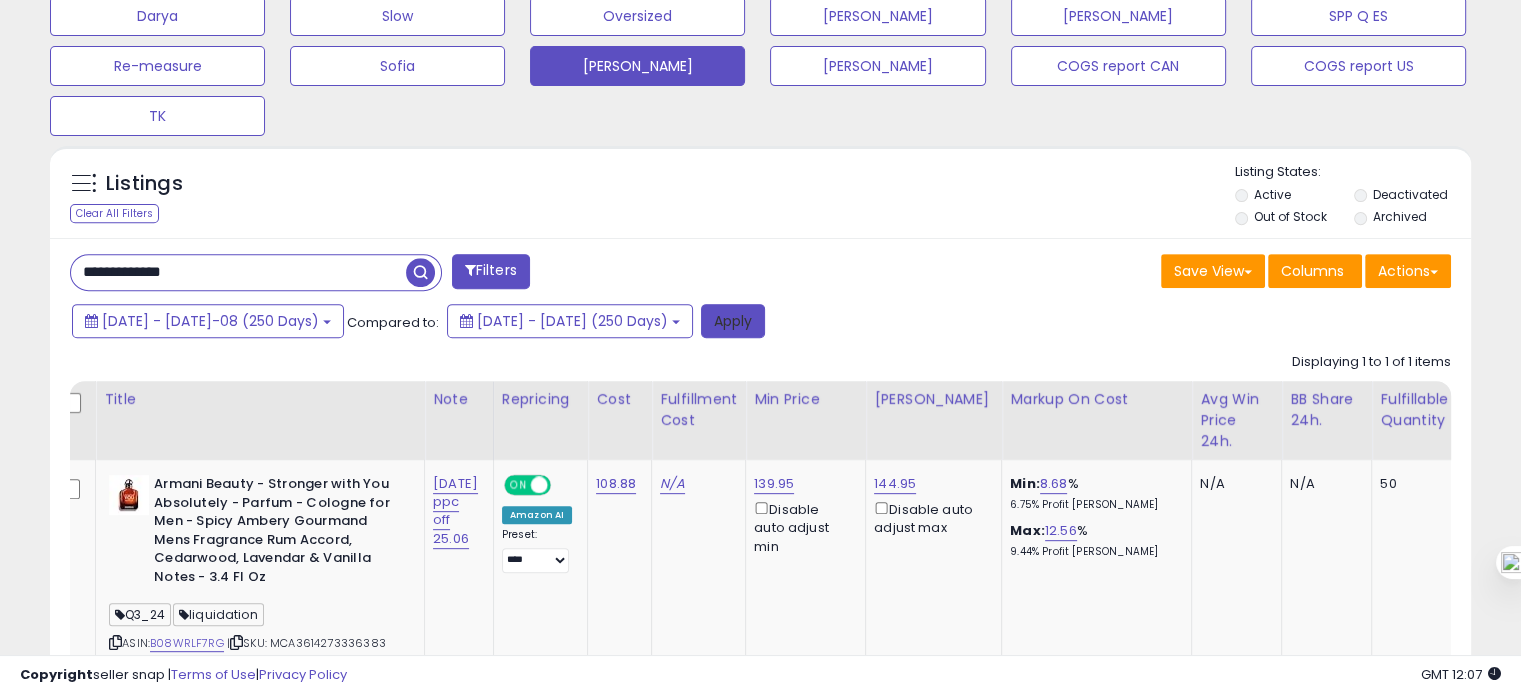 click on "Apply" at bounding box center (733, 321) 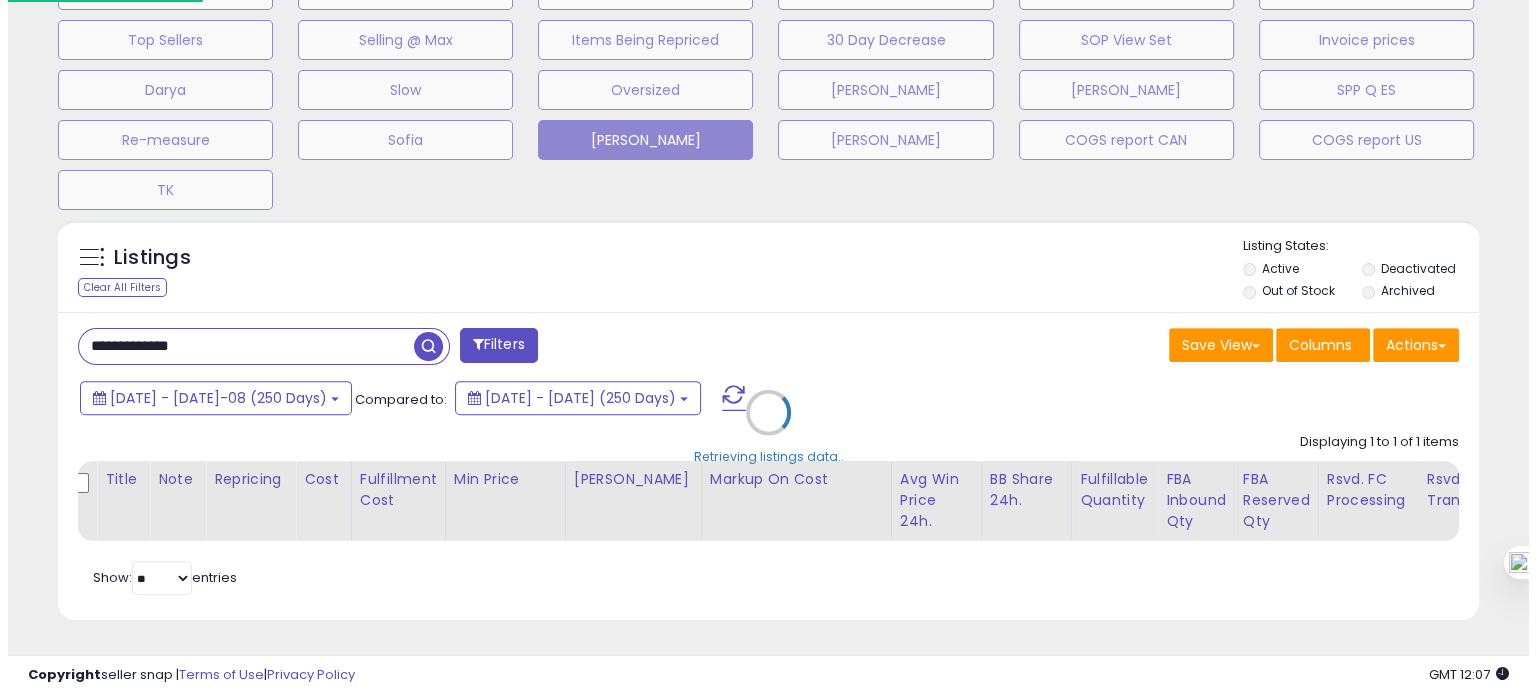 scroll, scrollTop: 674, scrollLeft: 0, axis: vertical 